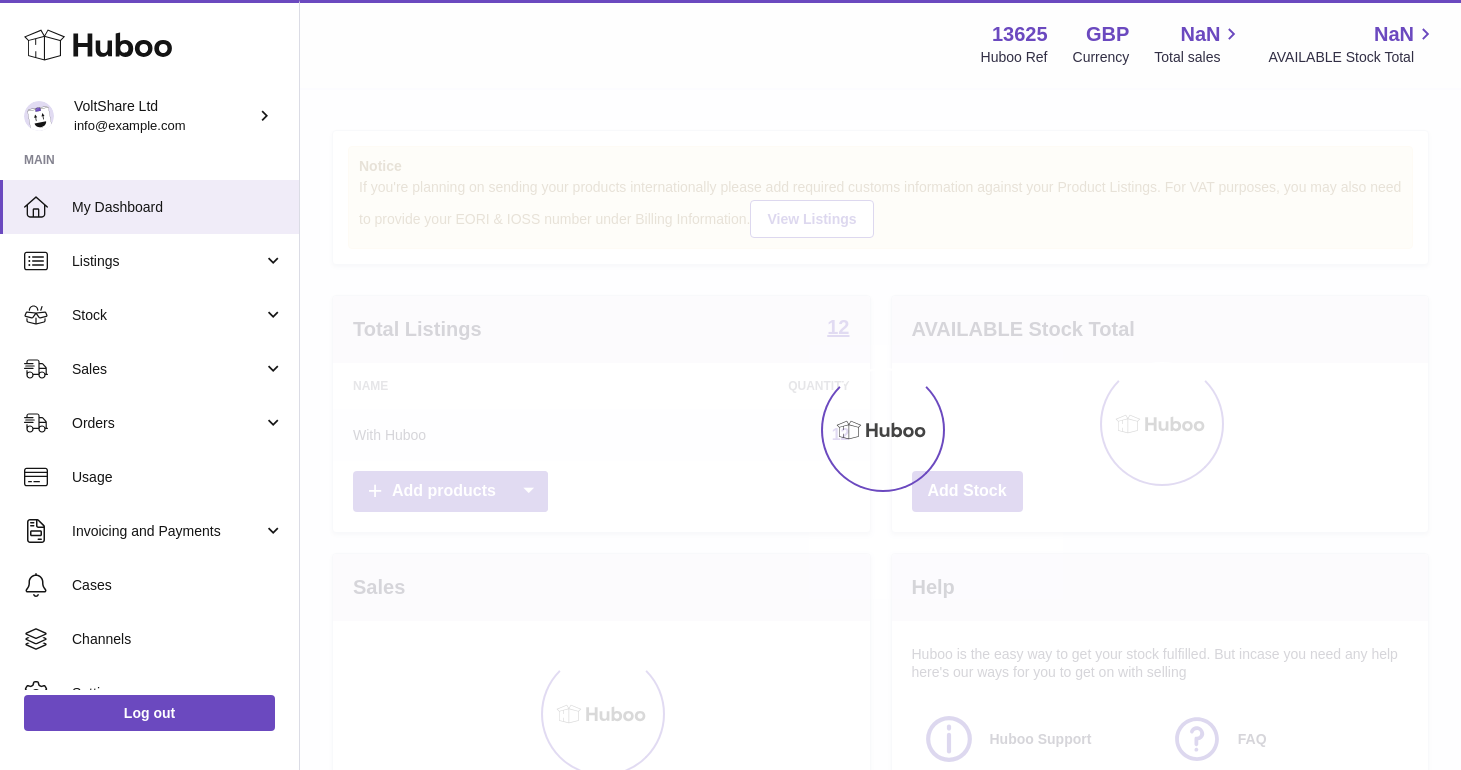 scroll, scrollTop: 0, scrollLeft: 0, axis: both 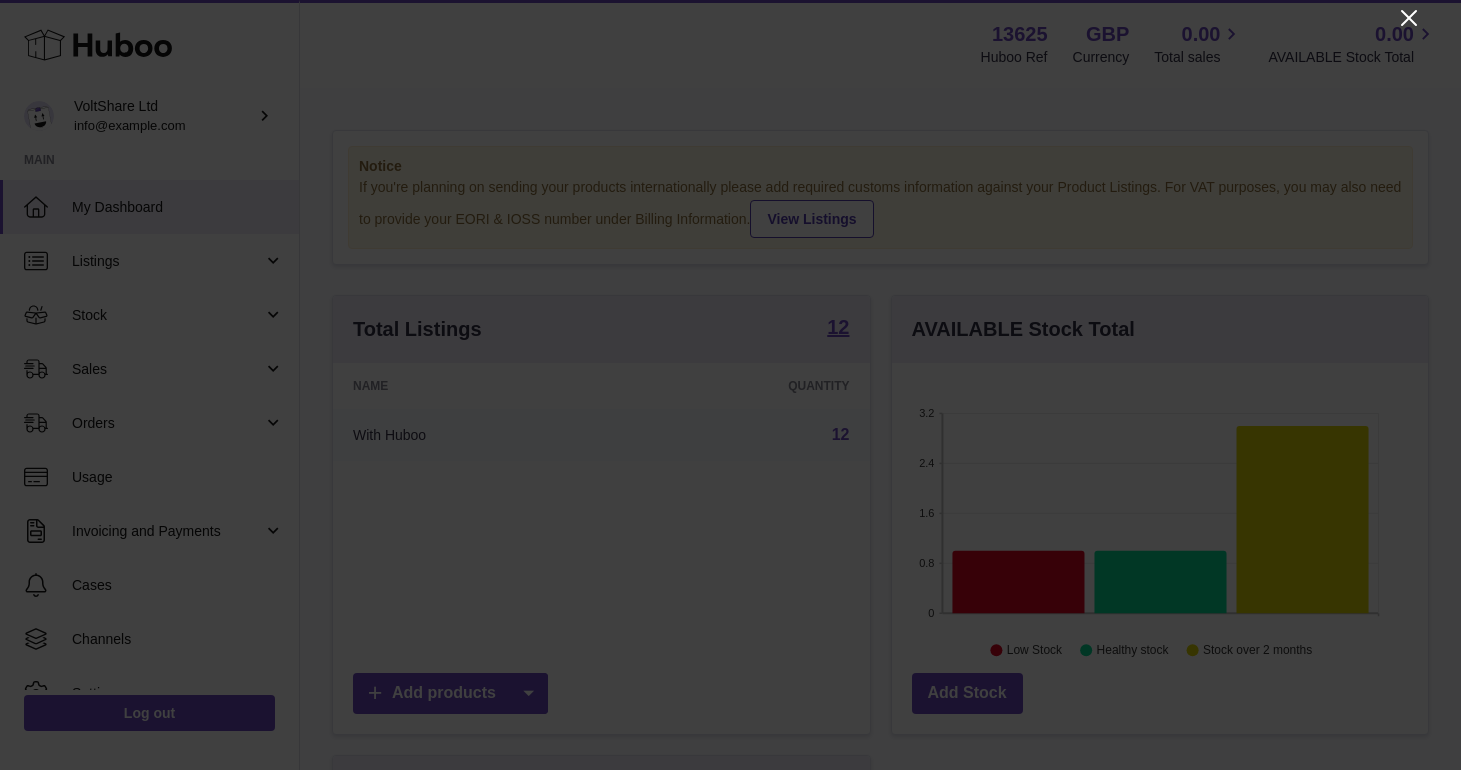 click 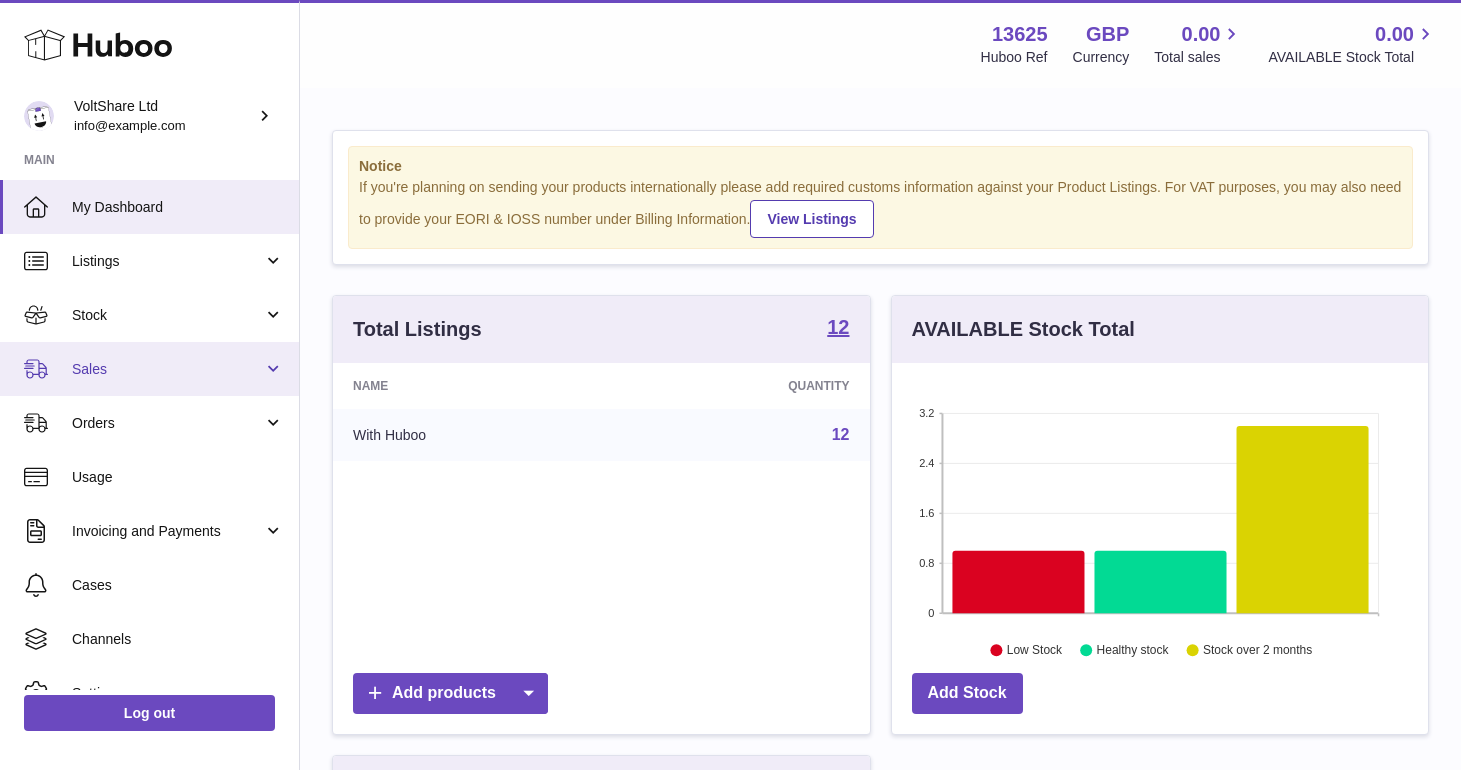 click on "Sales" at bounding box center [167, 369] 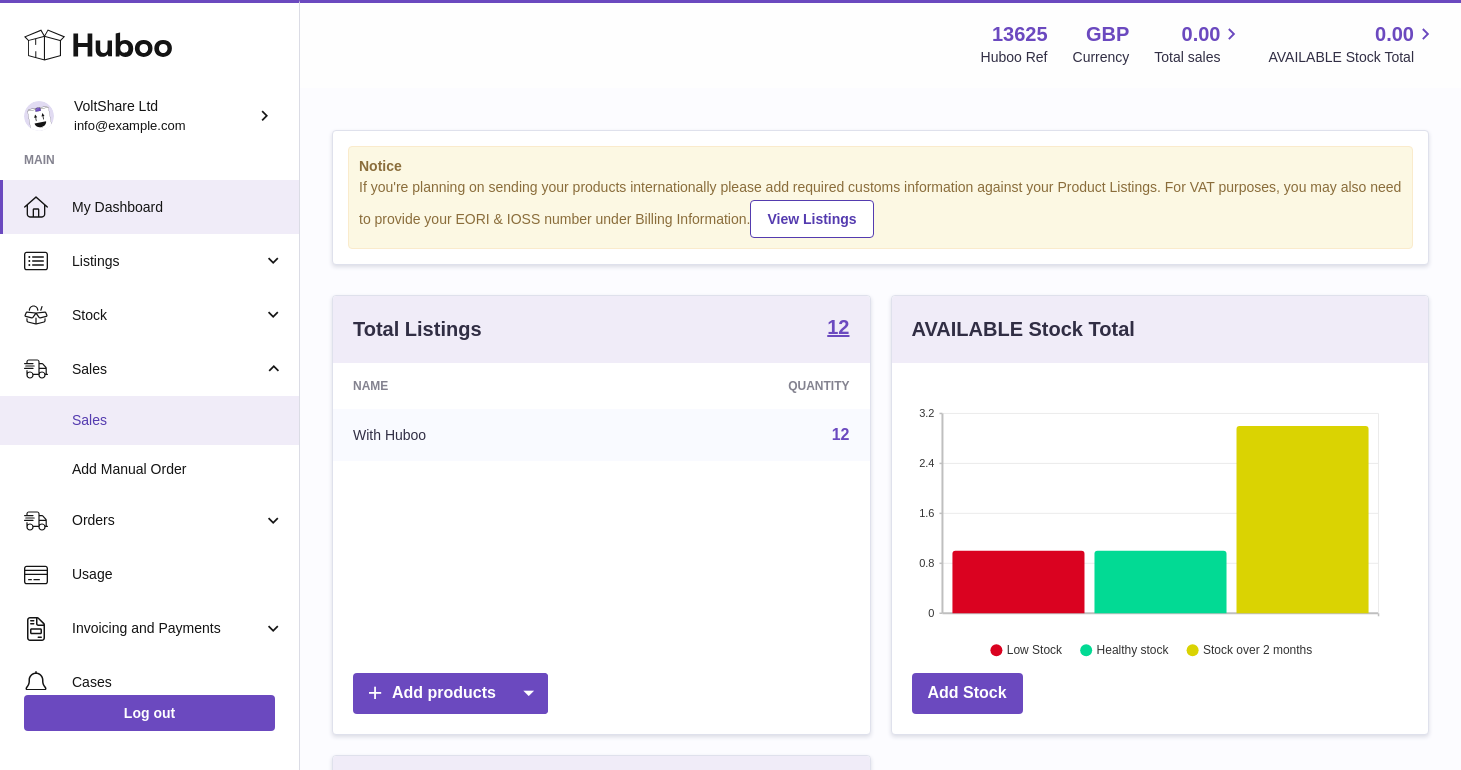 click on "Sales" at bounding box center (178, 420) 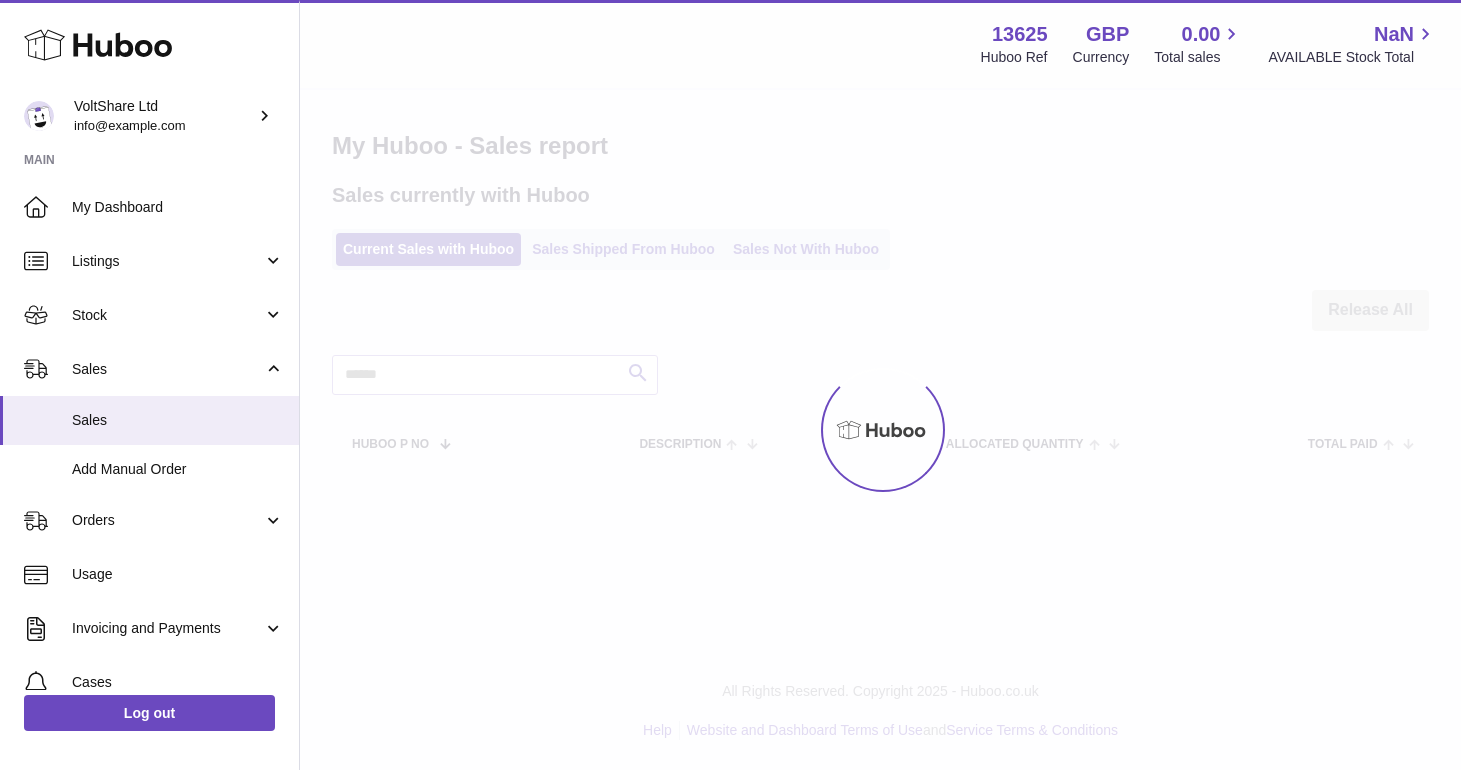 scroll, scrollTop: 0, scrollLeft: 0, axis: both 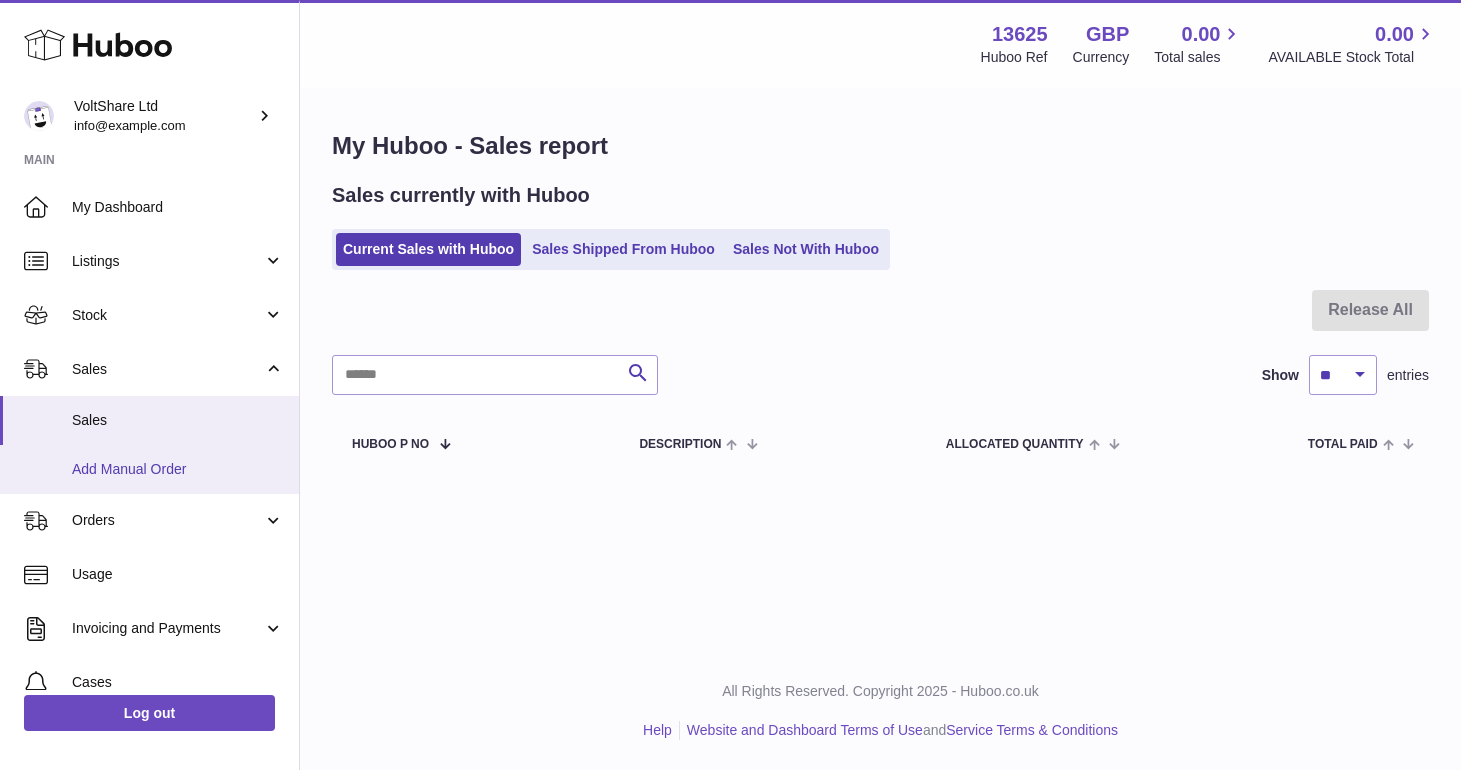 click on "Add Manual Order" at bounding box center (149, 469) 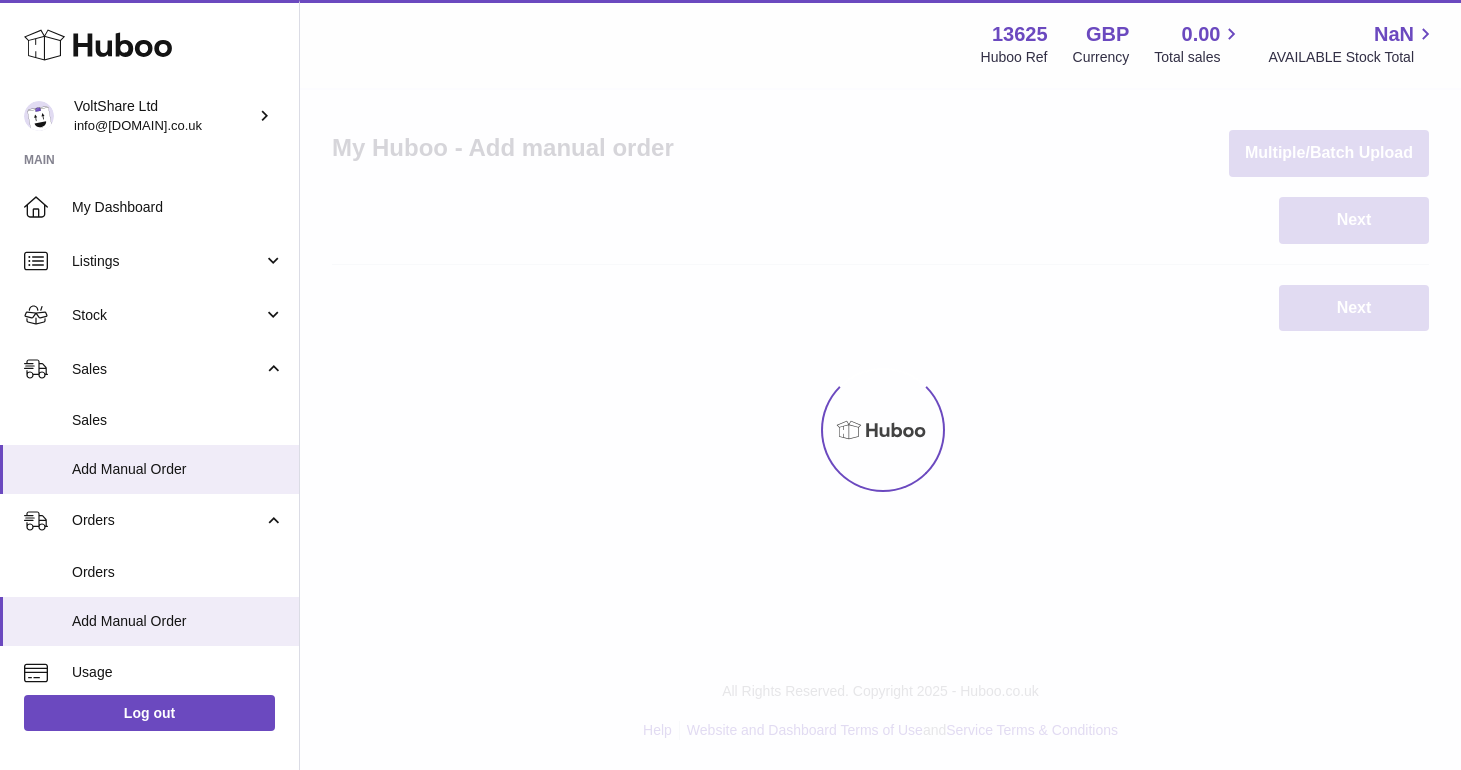 scroll, scrollTop: 0, scrollLeft: 0, axis: both 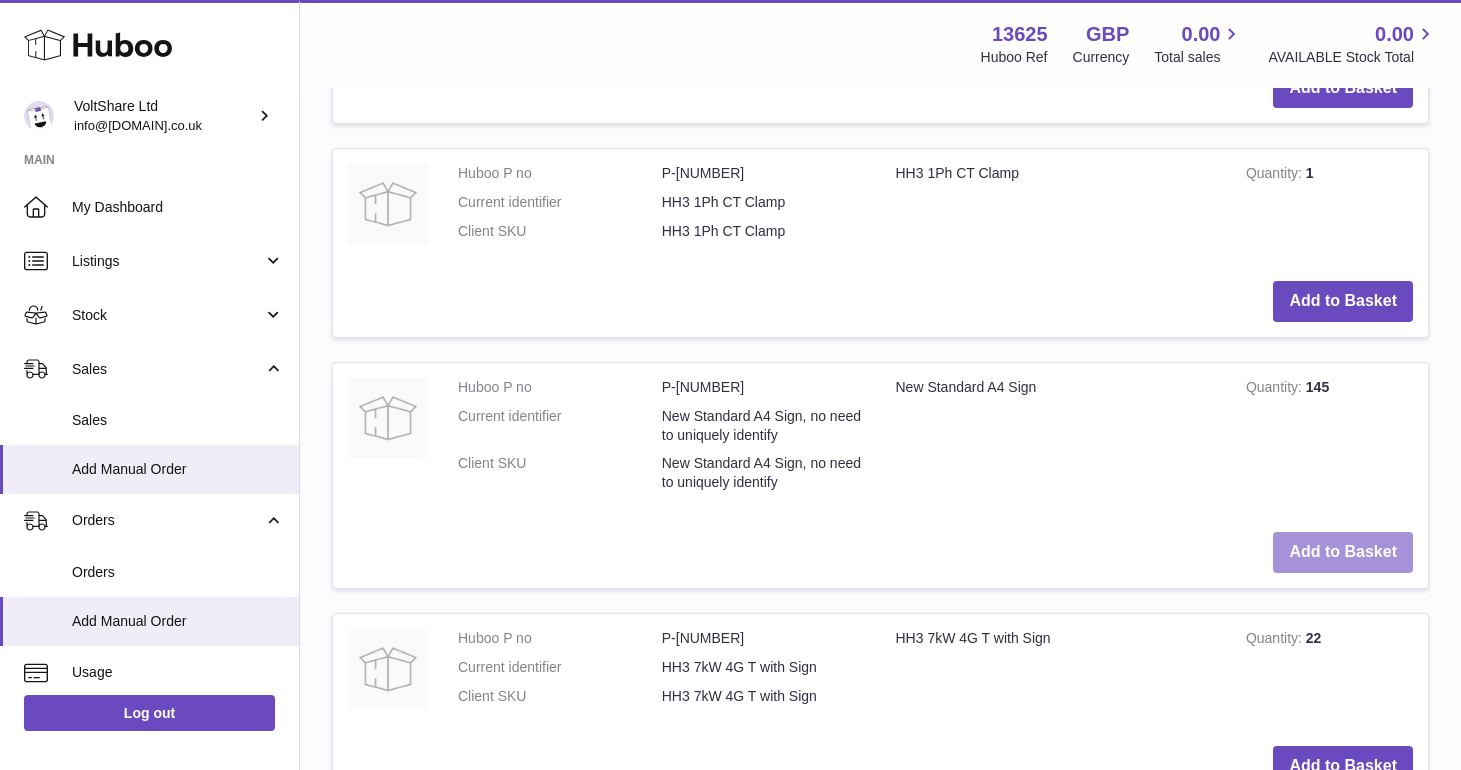 click on "Add to Basket" at bounding box center [1343, 552] 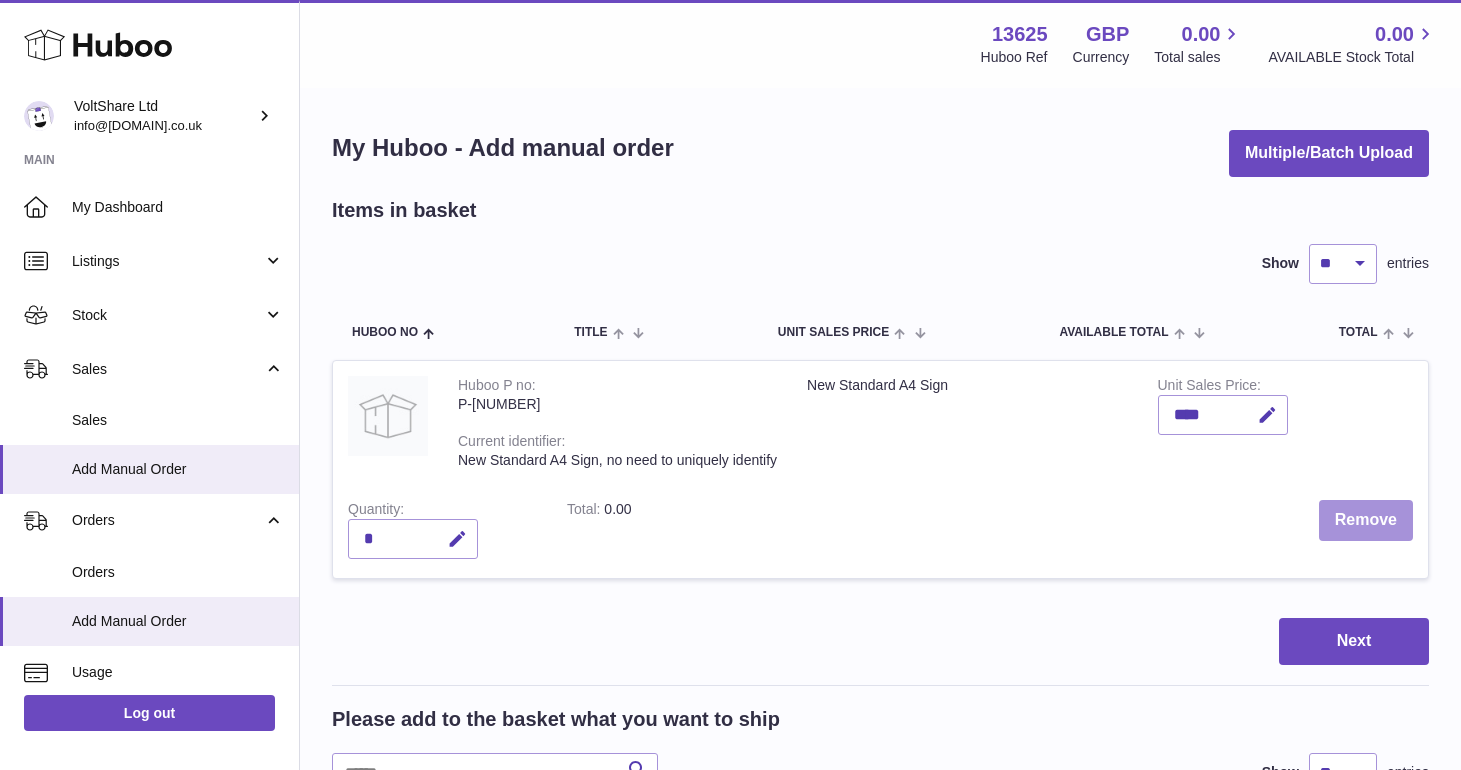 scroll, scrollTop: 0, scrollLeft: 0, axis: both 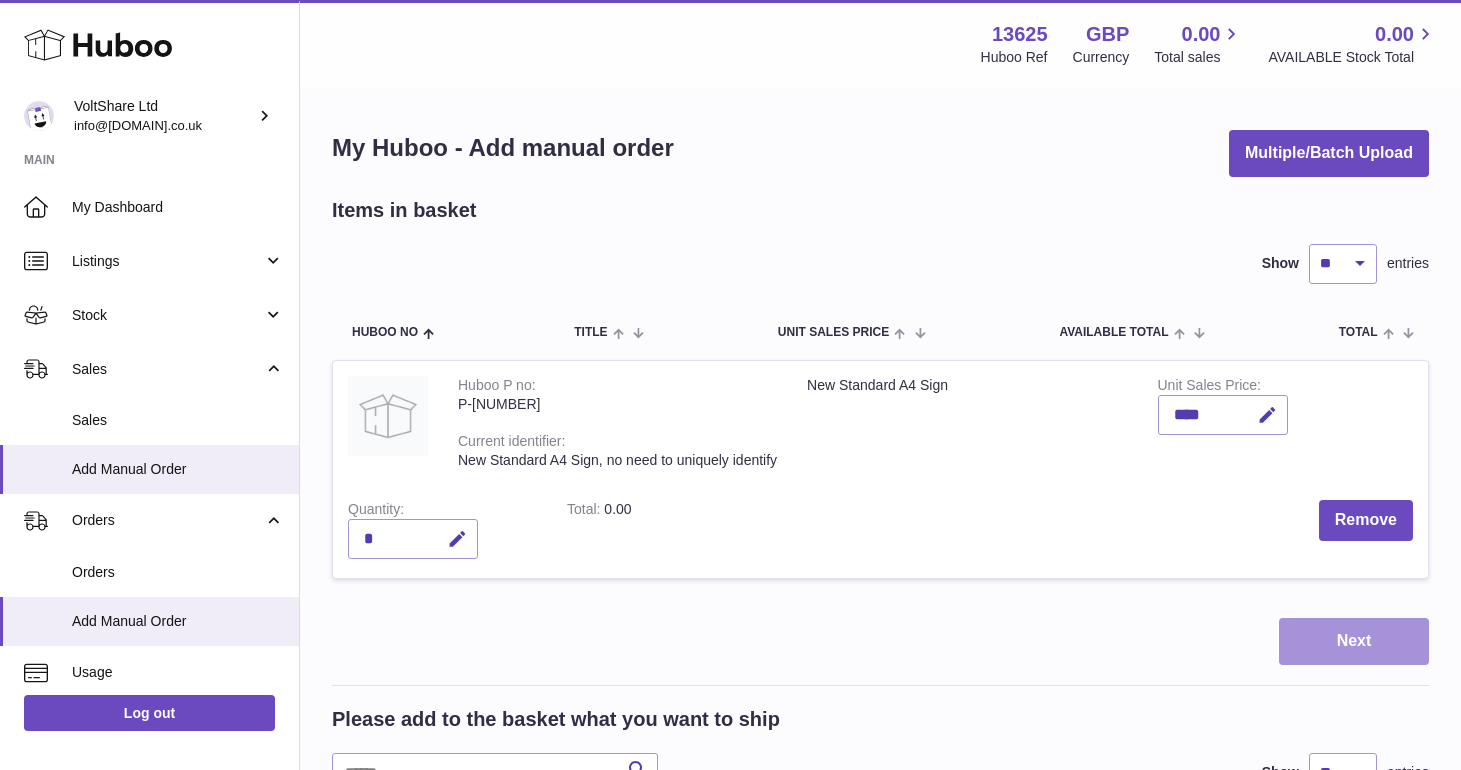 click on "Next" at bounding box center [1354, 641] 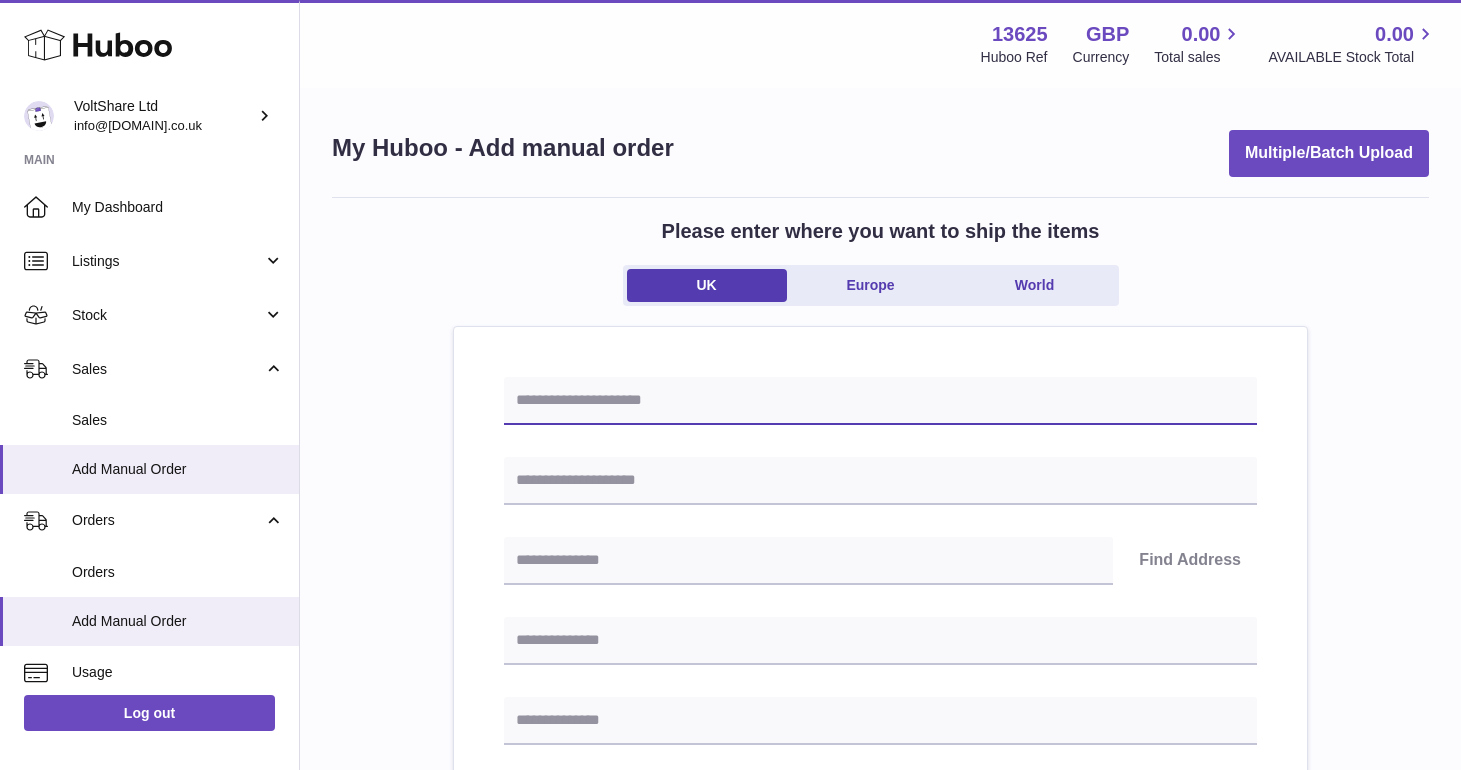 click at bounding box center (880, 401) 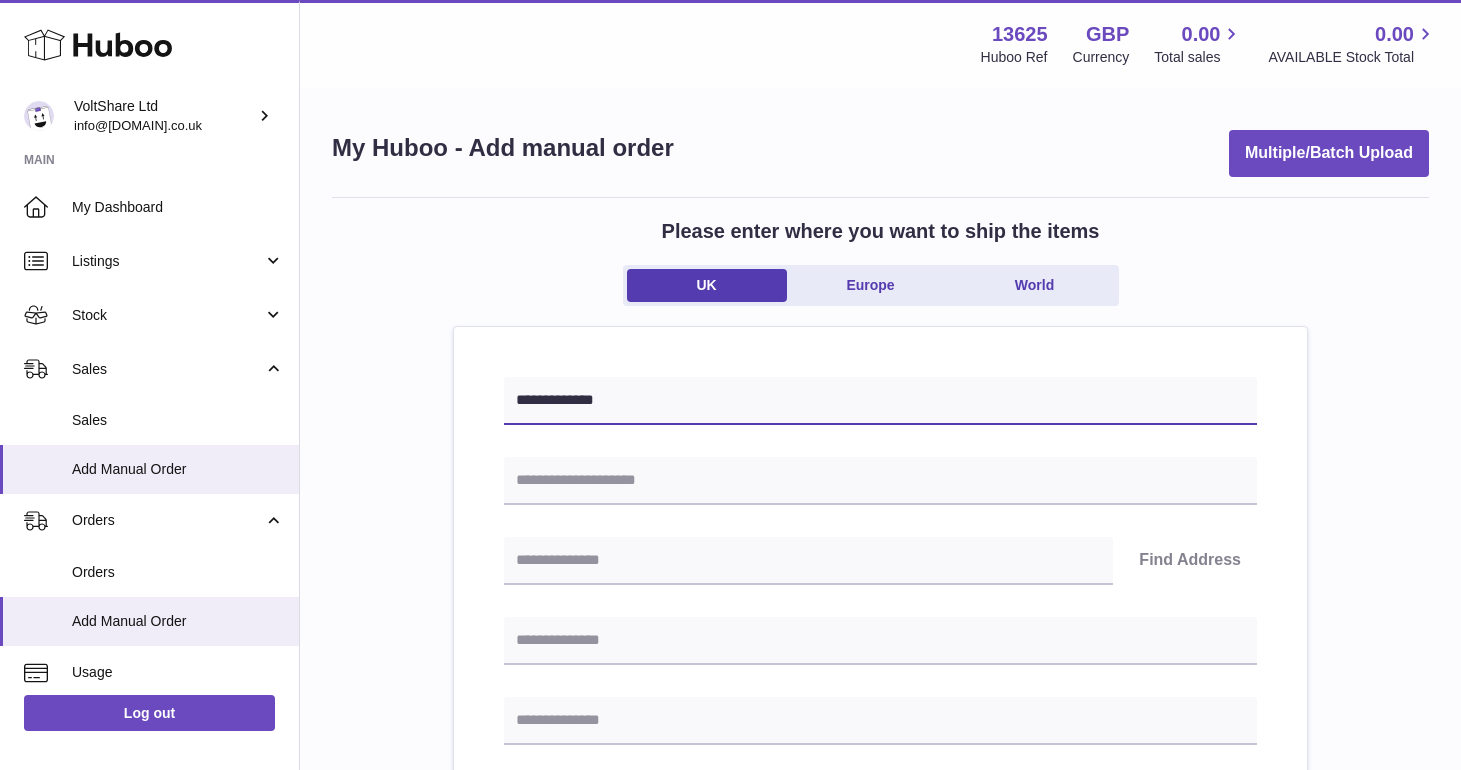 type on "**********" 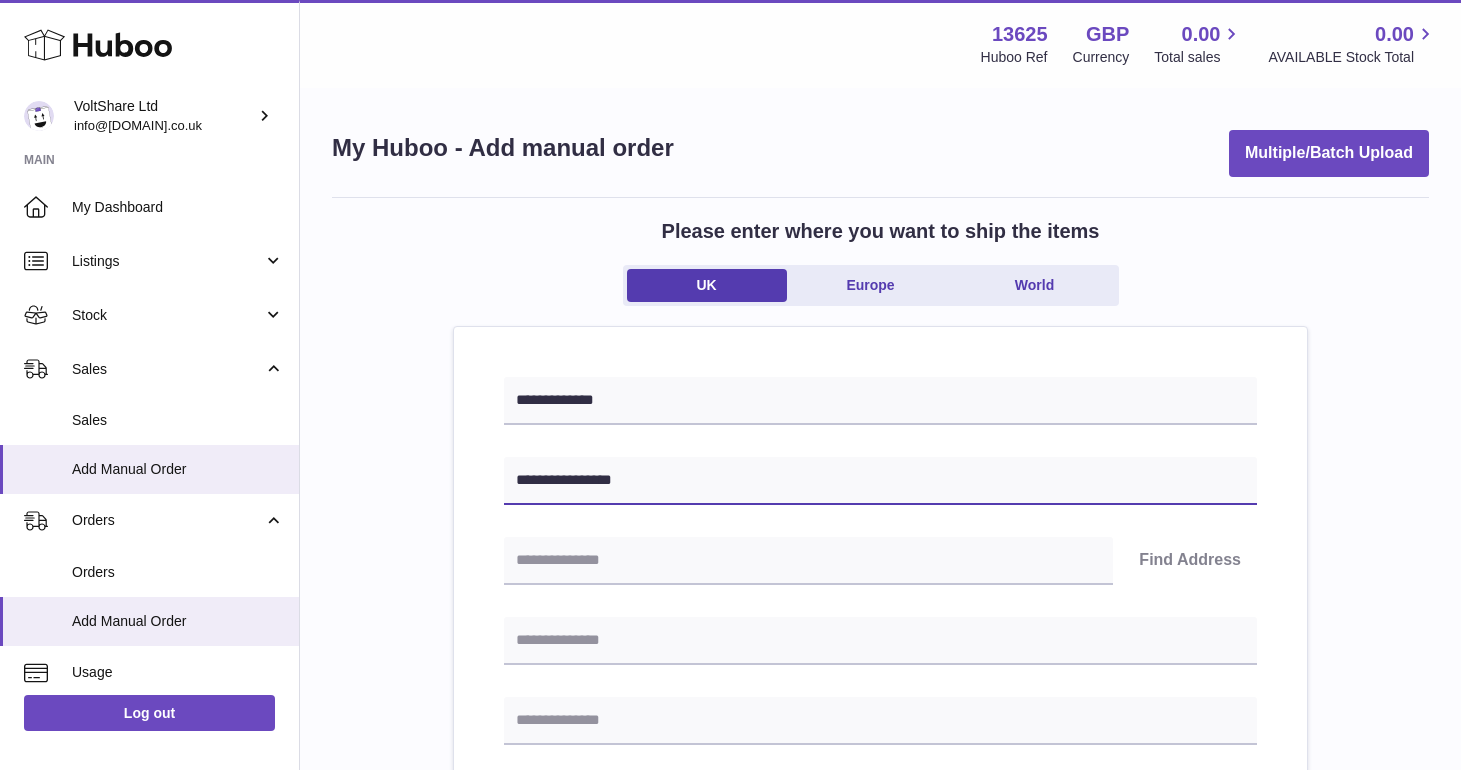 type on "**********" 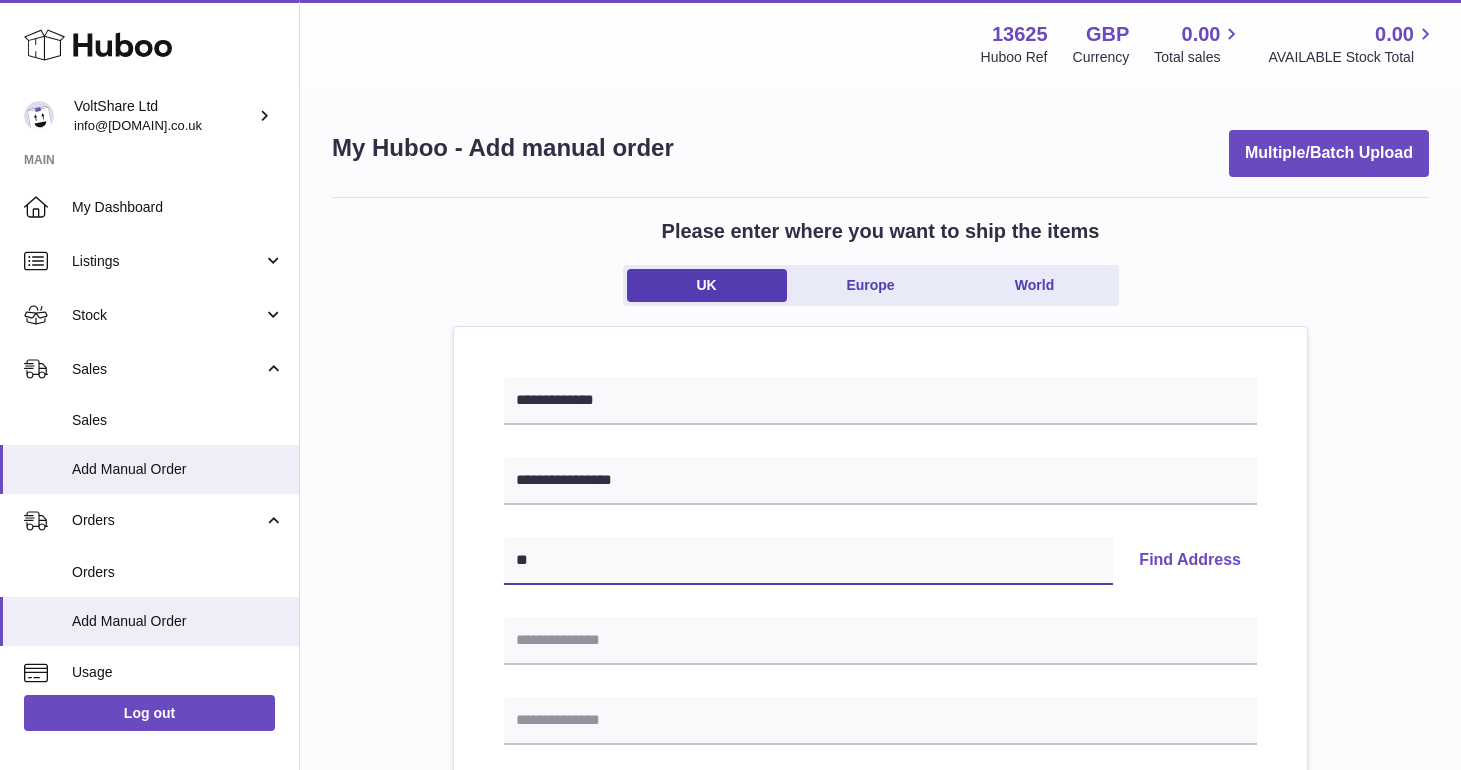 paste on "*****" 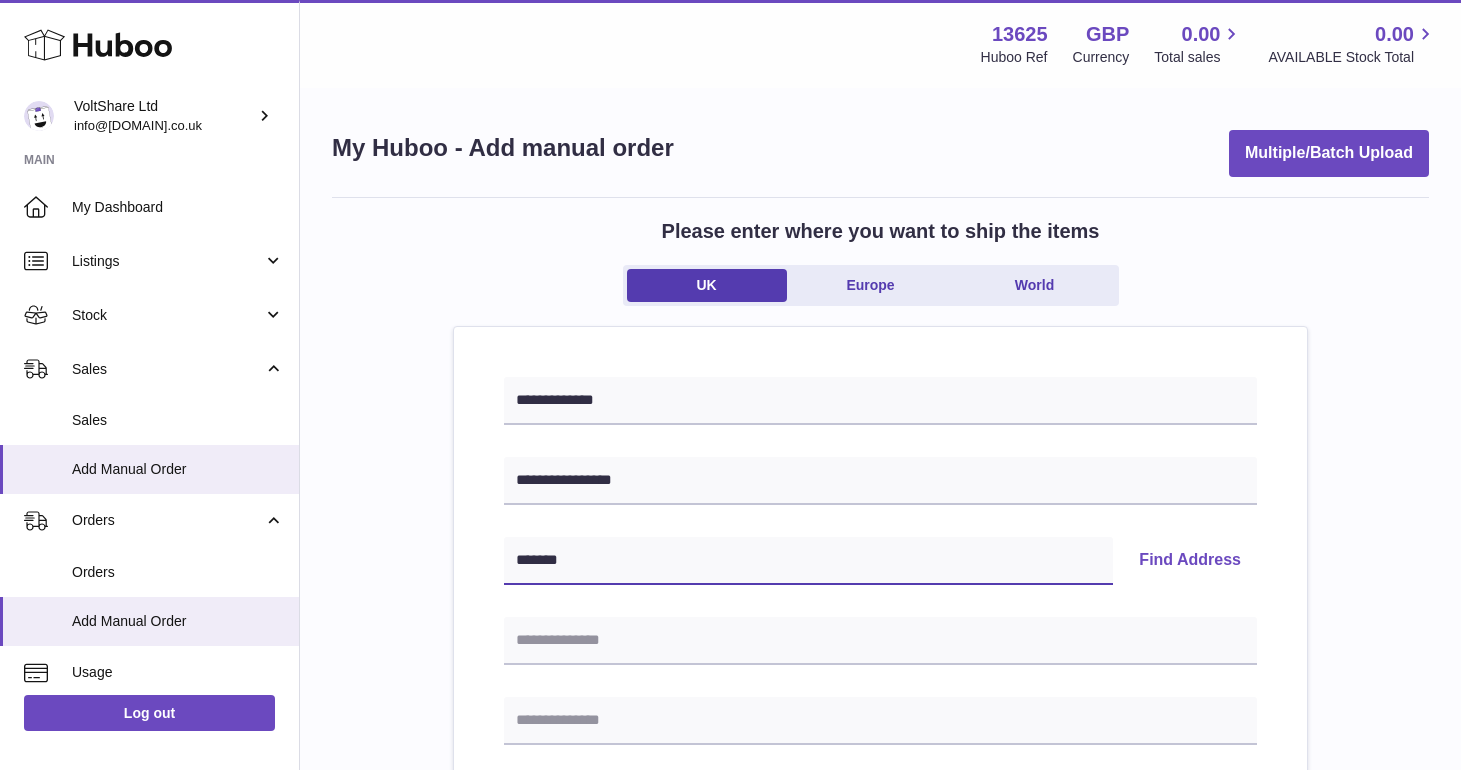 type on "*******" 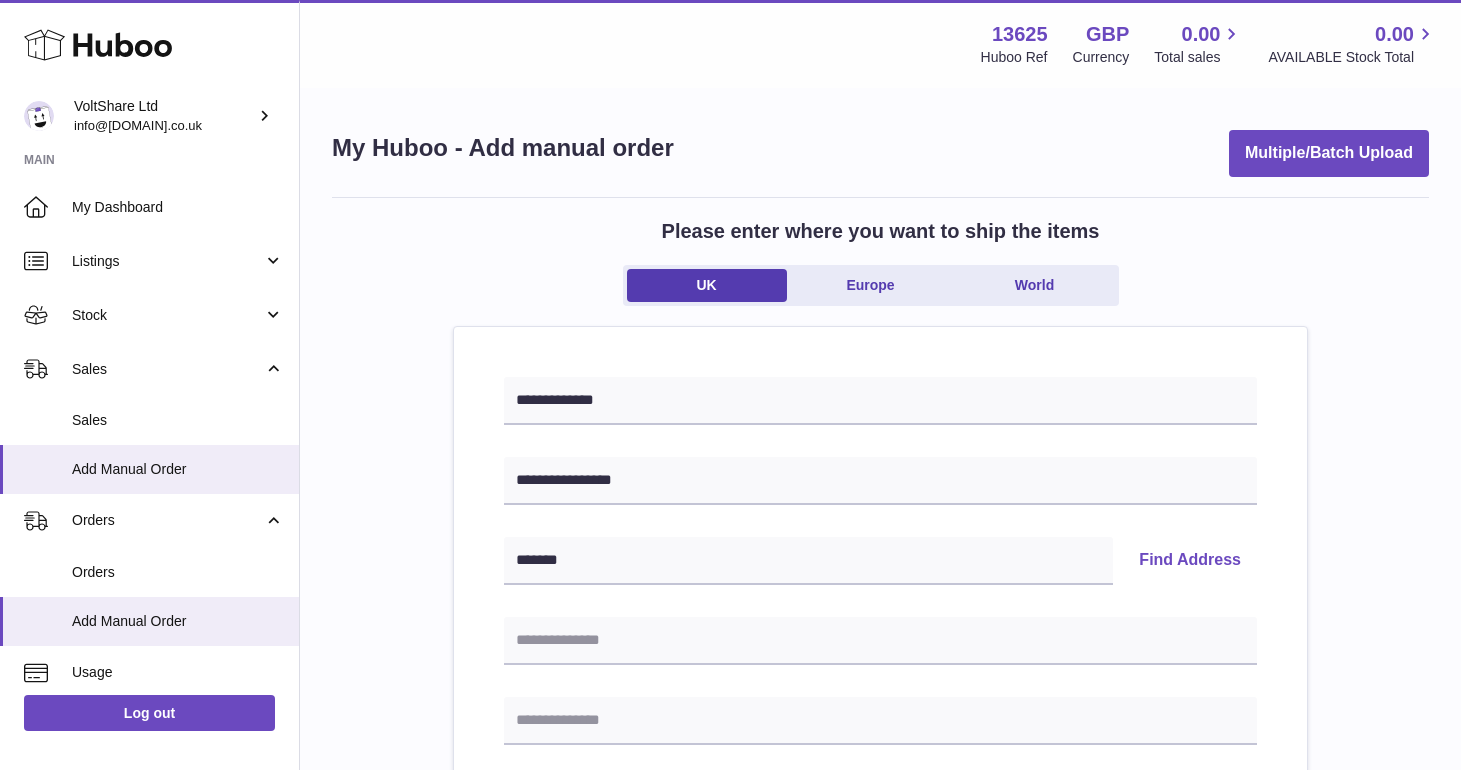 click on "Find Address" at bounding box center [1190, 561] 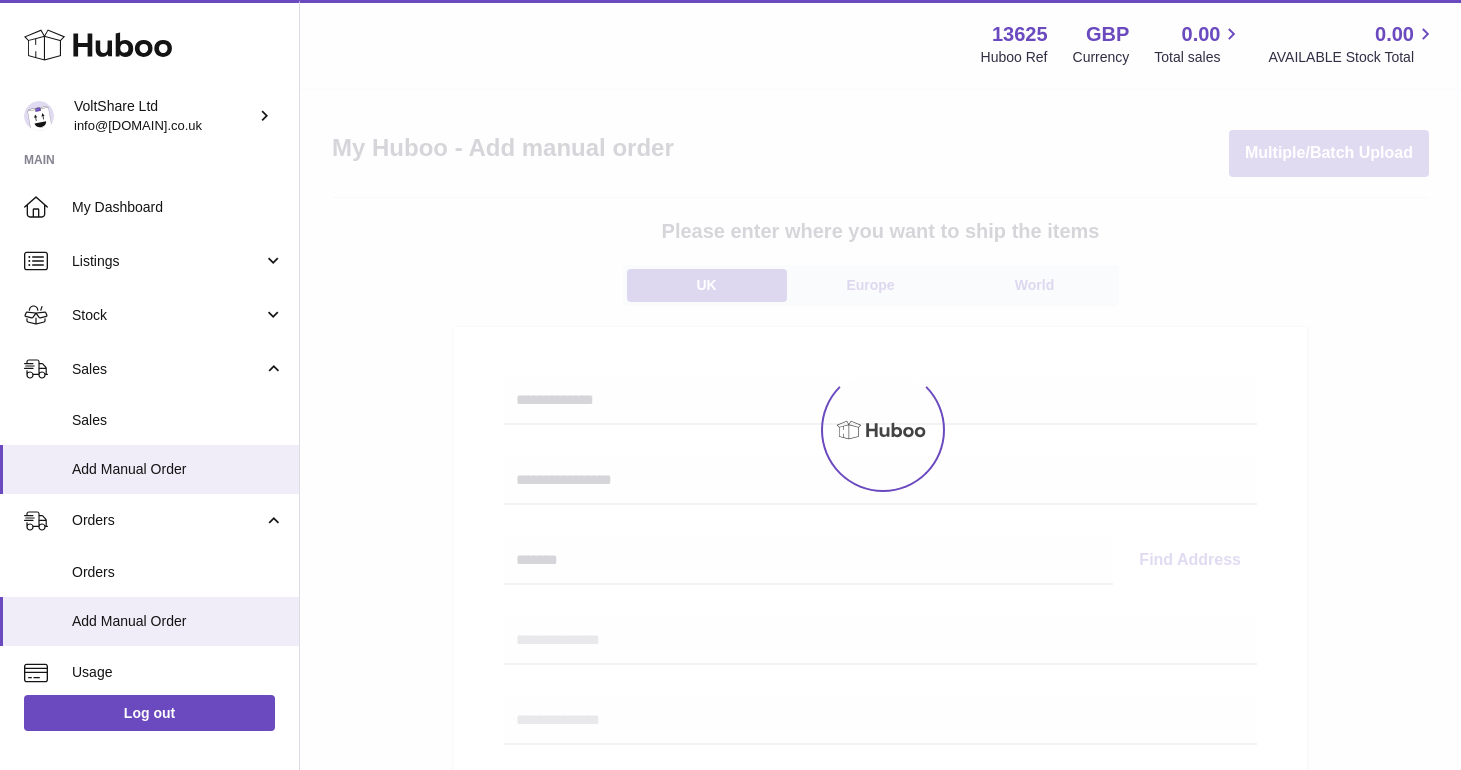 select 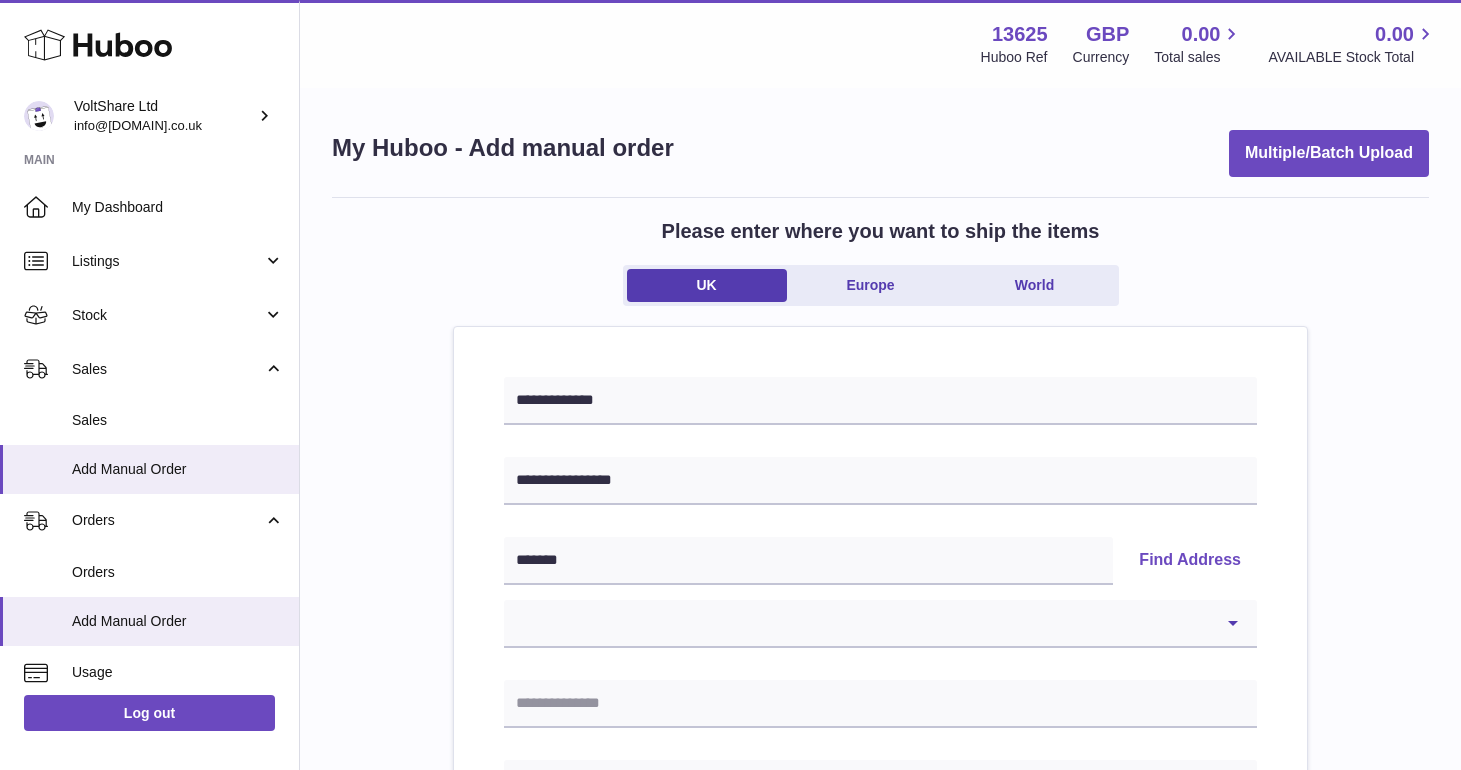 click on "**********" at bounding box center (880, 954) 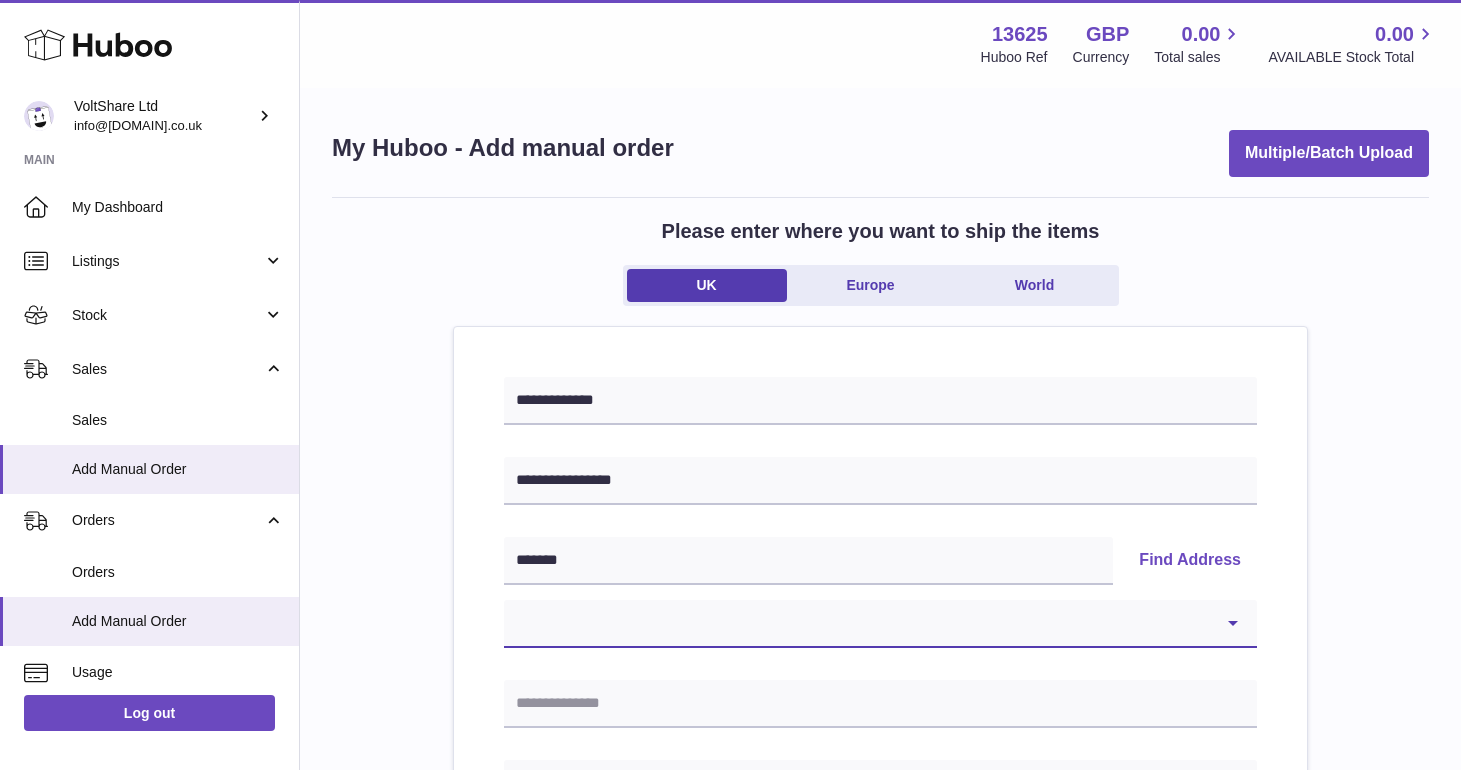 scroll, scrollTop: 53, scrollLeft: 0, axis: vertical 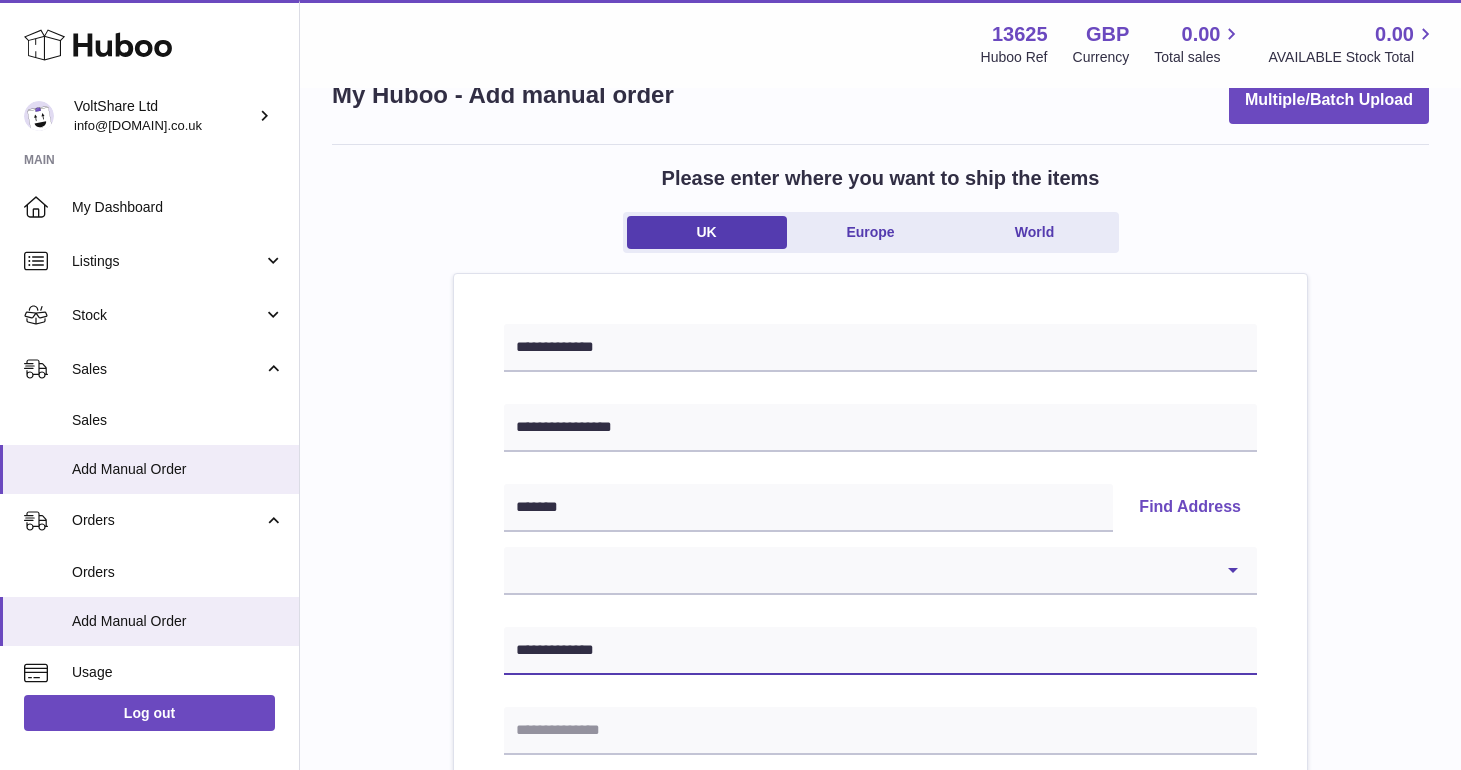 type on "**********" 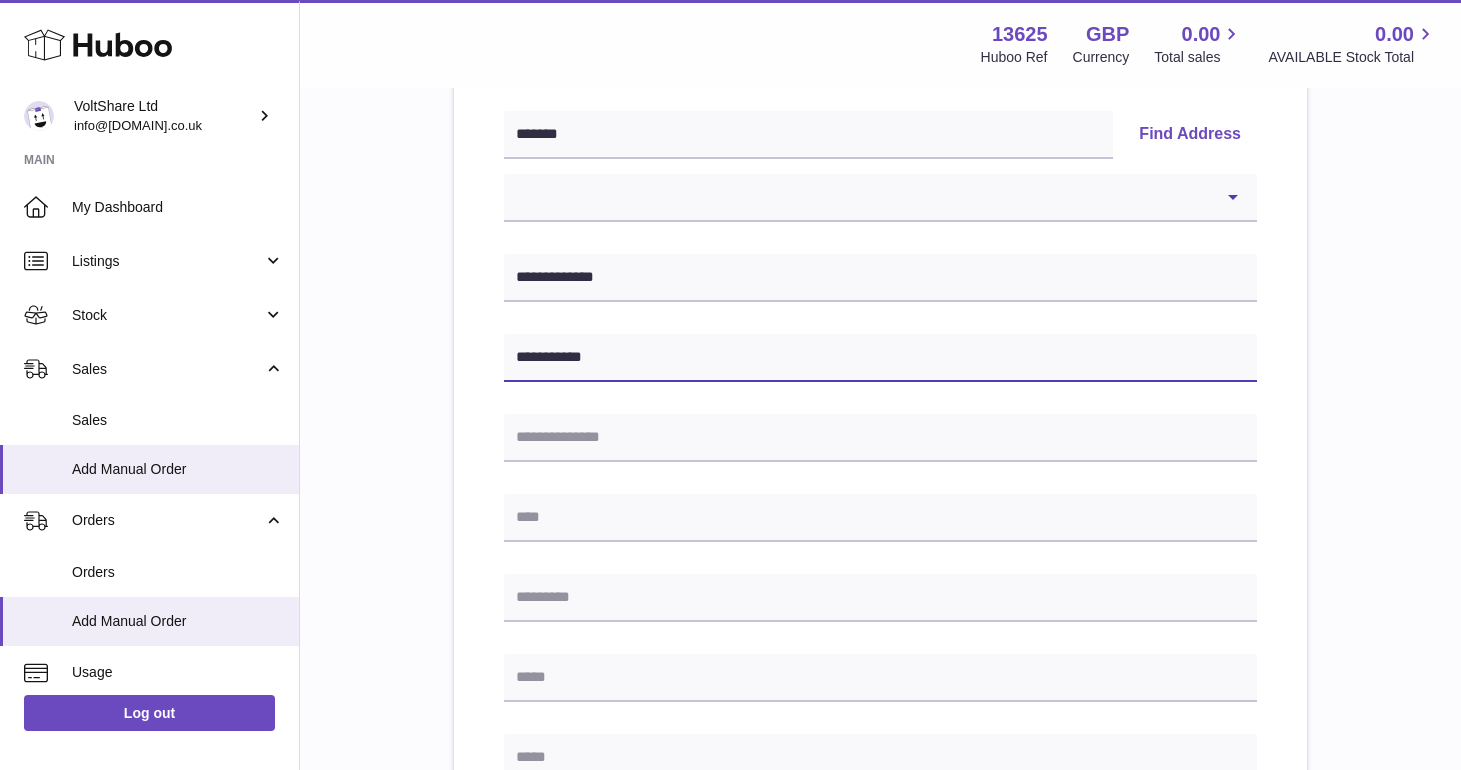 scroll, scrollTop: 497, scrollLeft: 0, axis: vertical 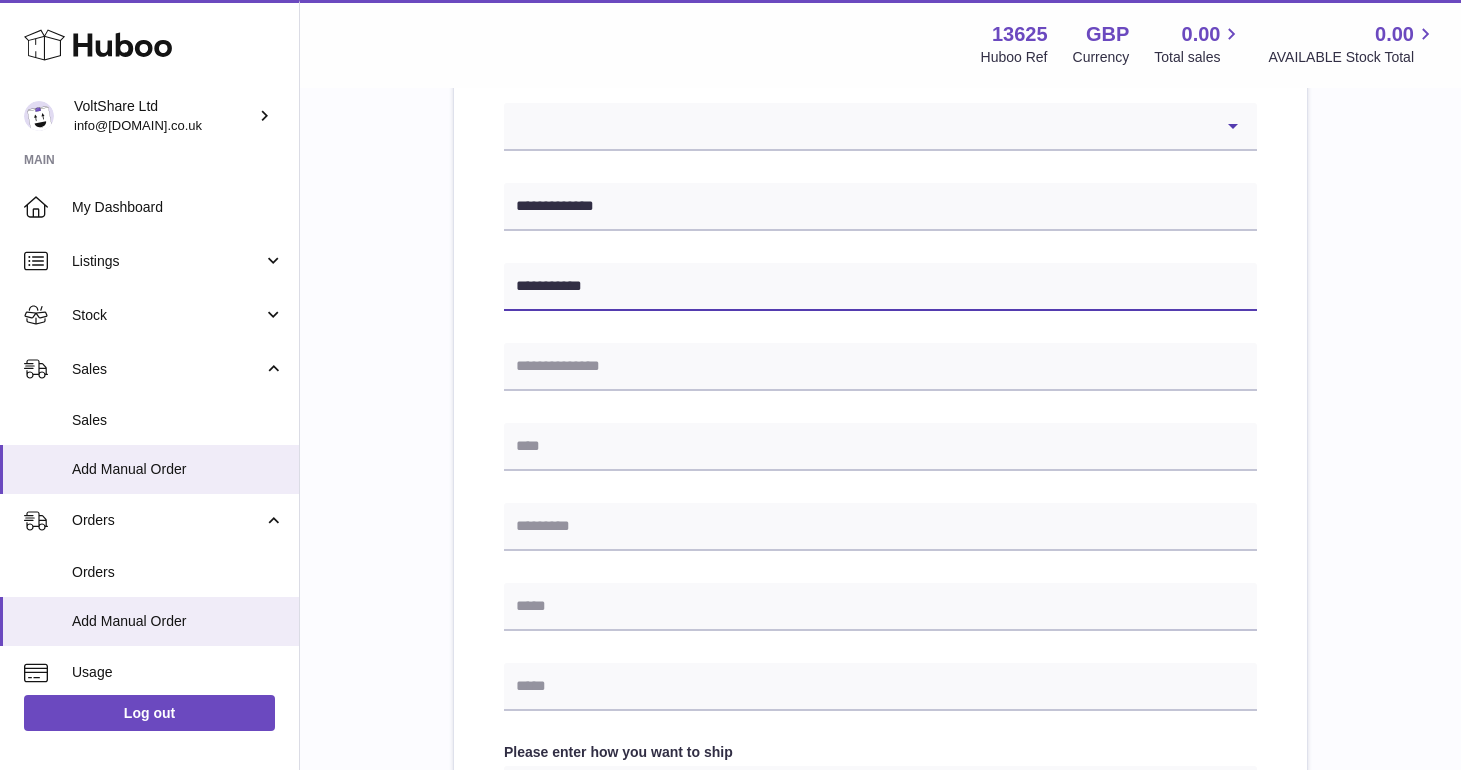 type on "**********" 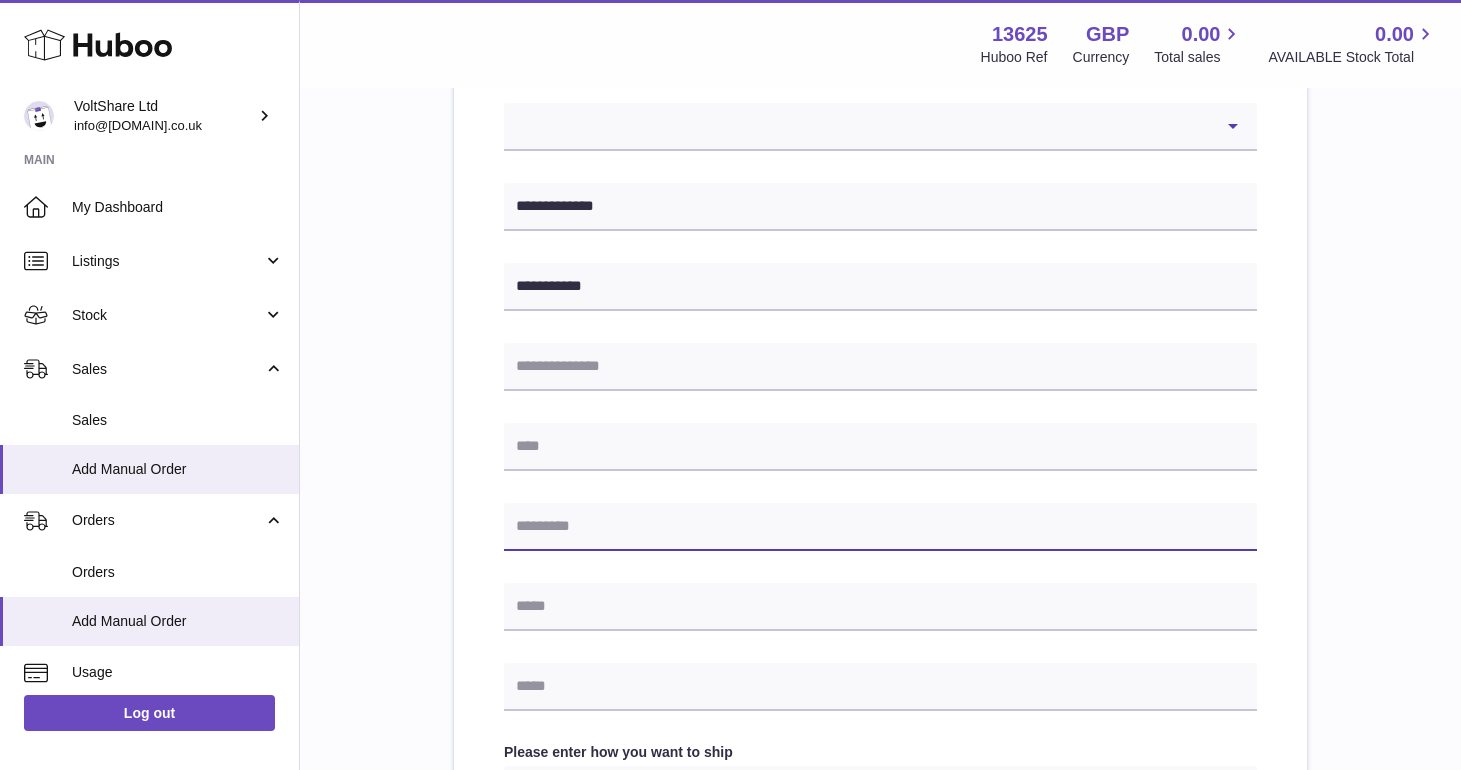 paste on "*******" 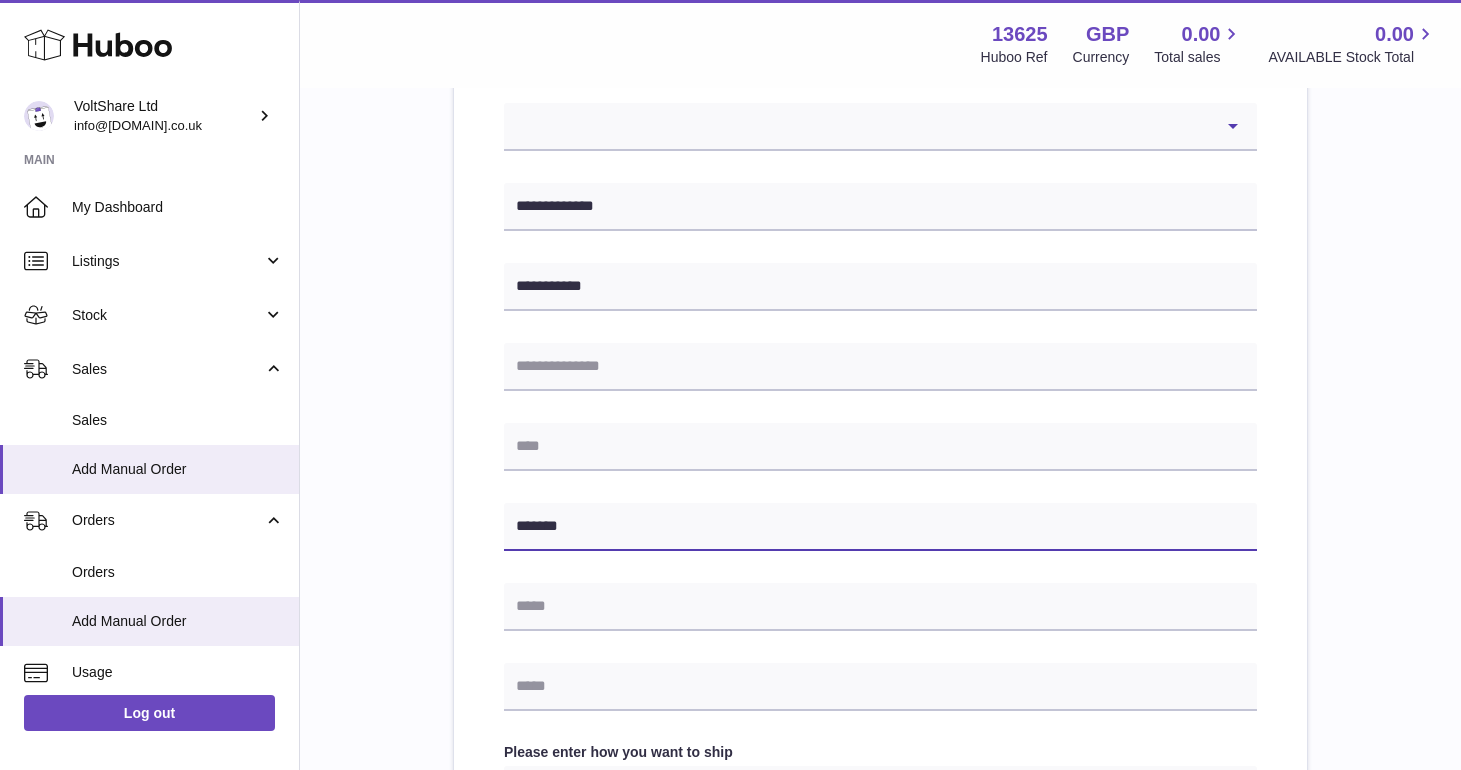 type on "*******" 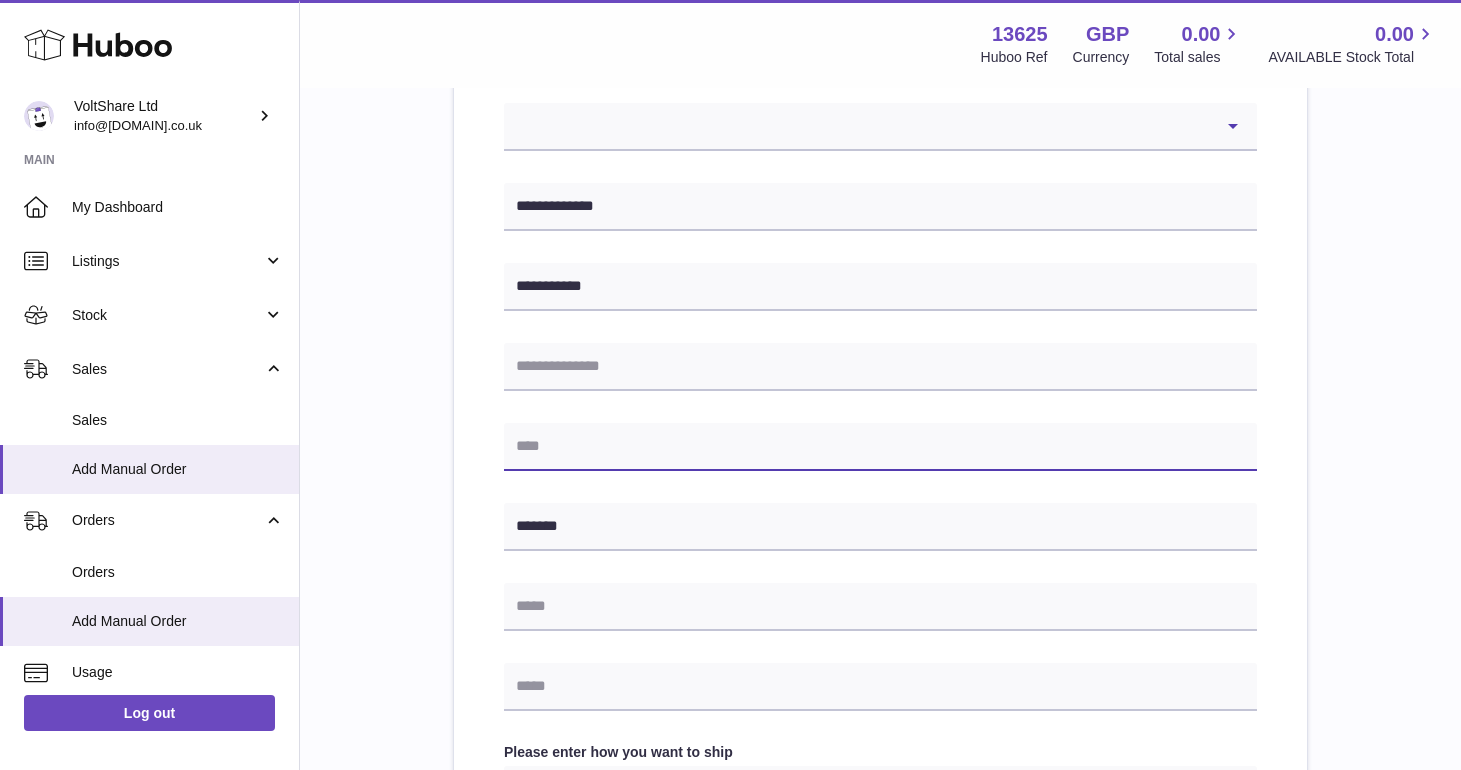 click at bounding box center (880, 447) 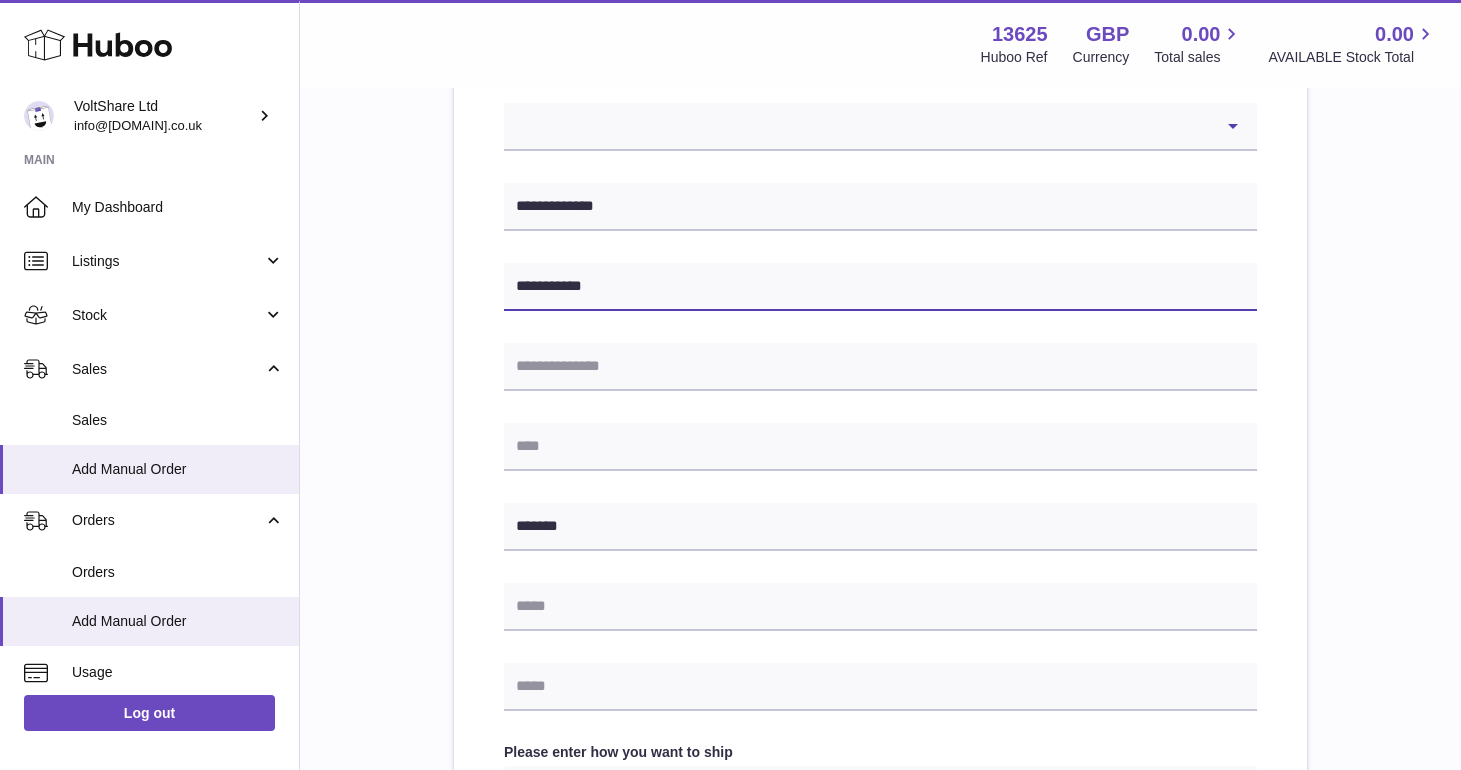 click on "**********" at bounding box center (880, 287) 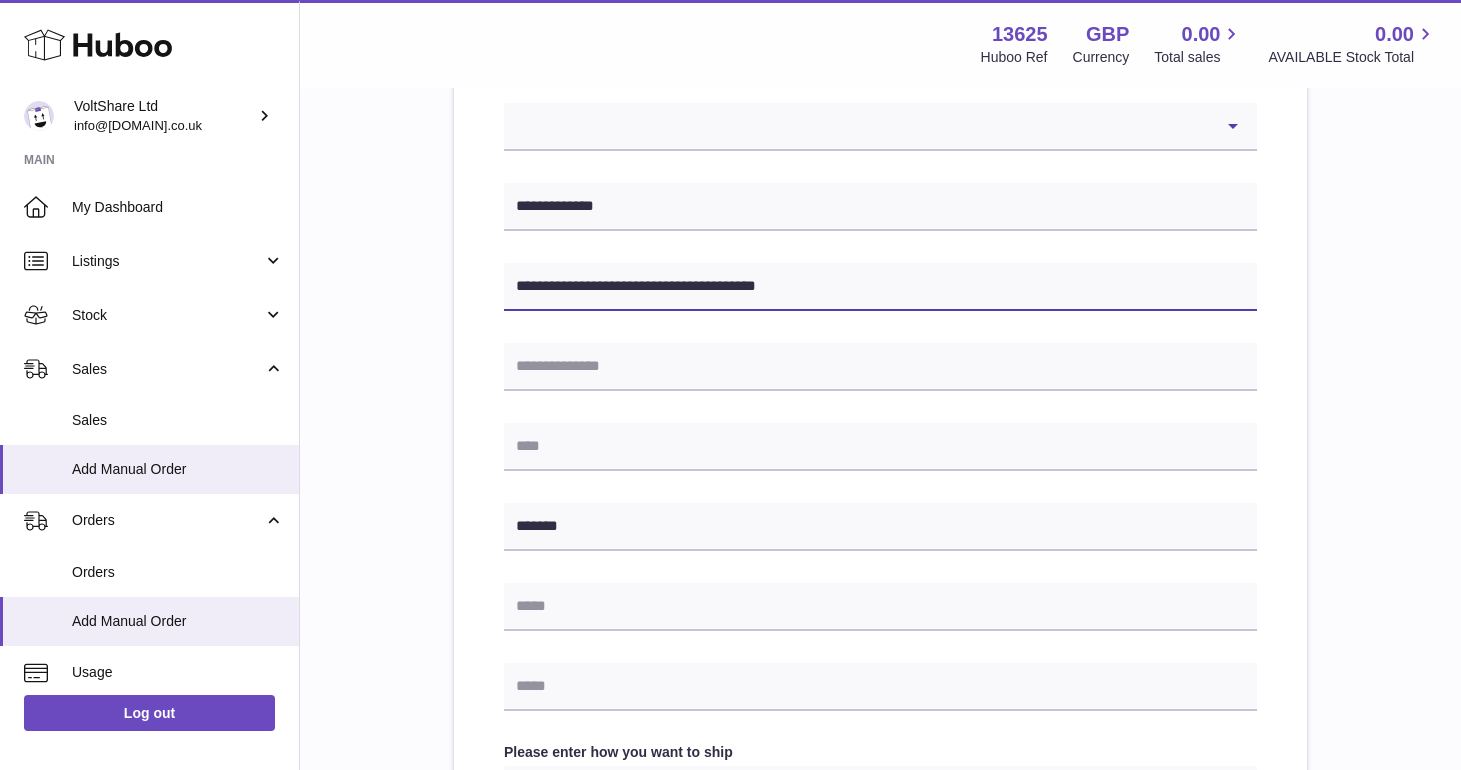 click on "**********" at bounding box center (880, 287) 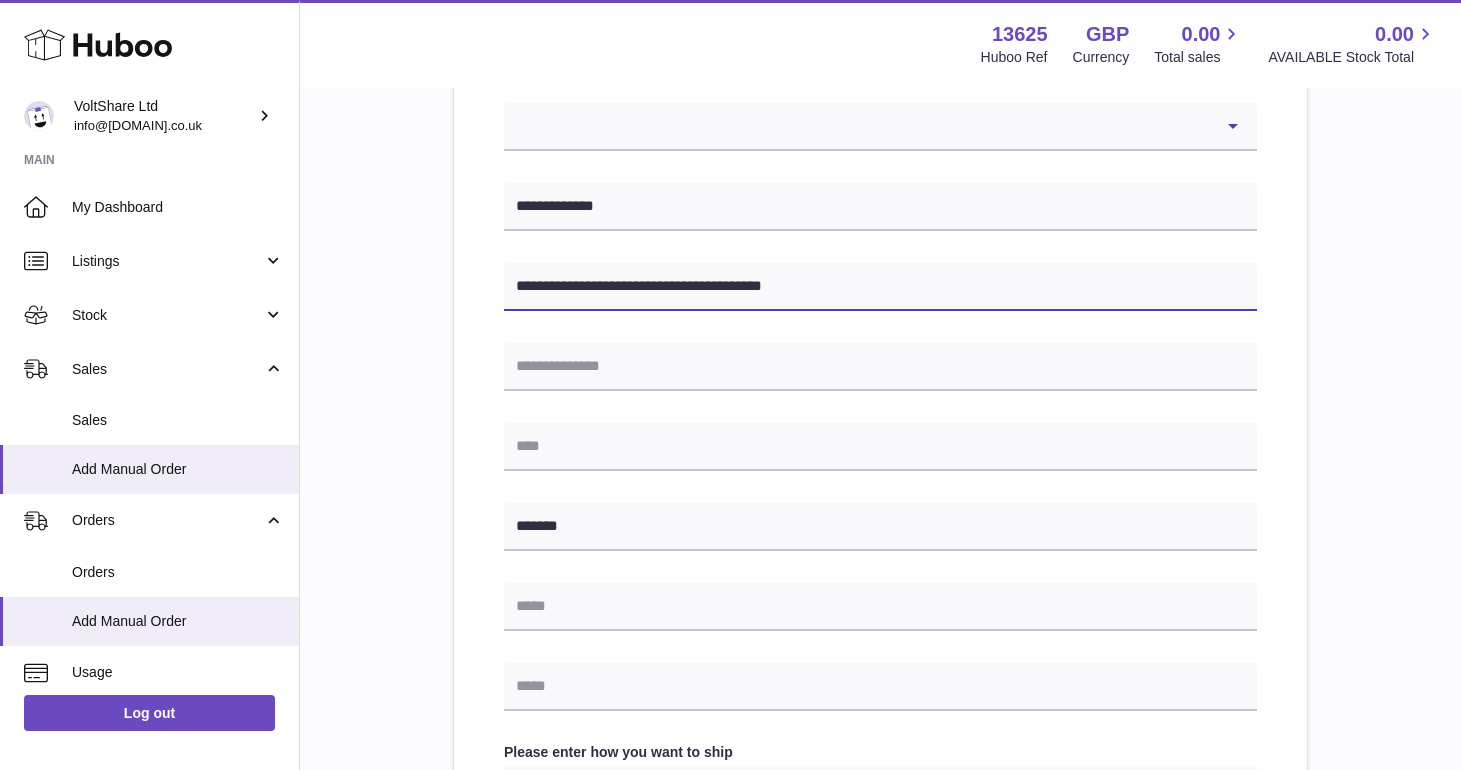 click on "**********" at bounding box center [880, 287] 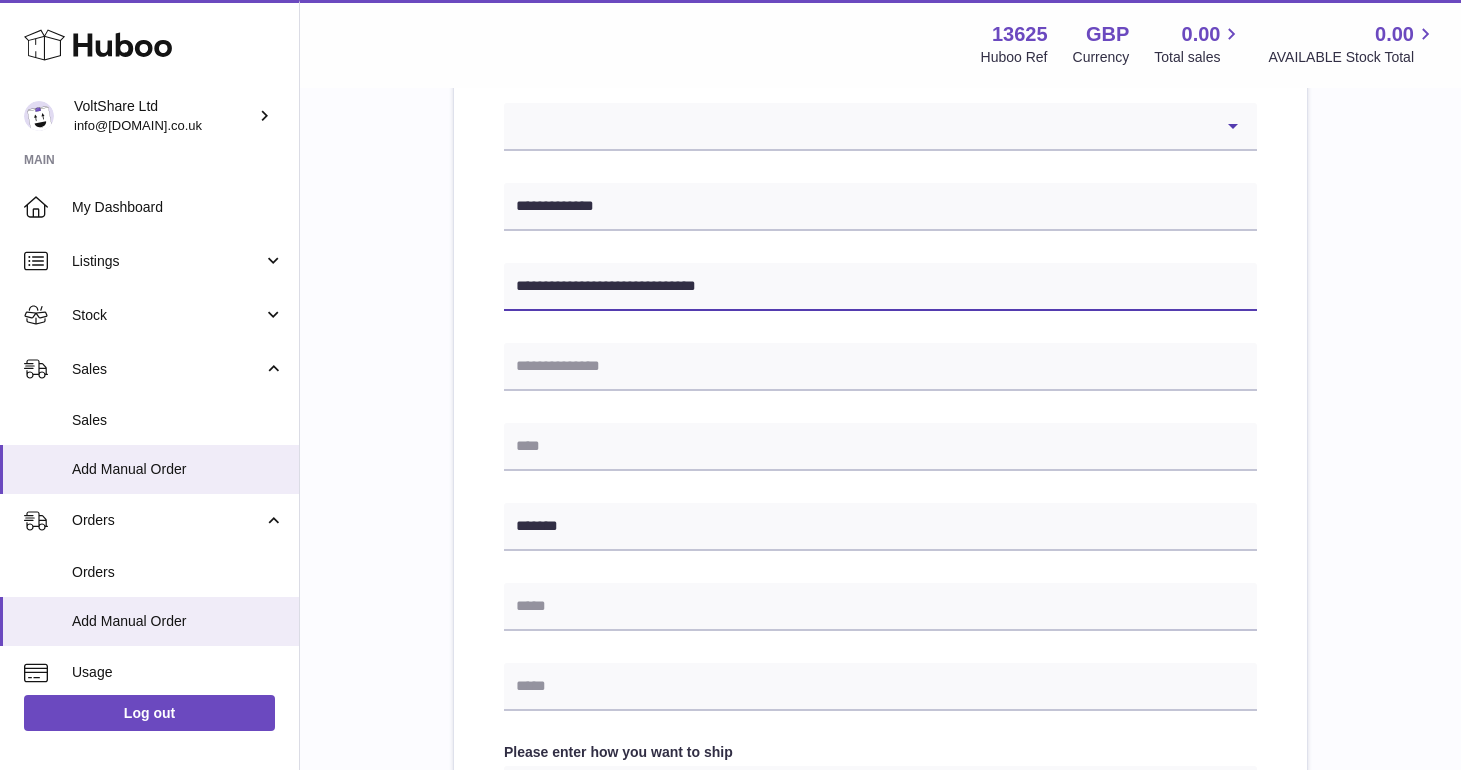 type on "**********" 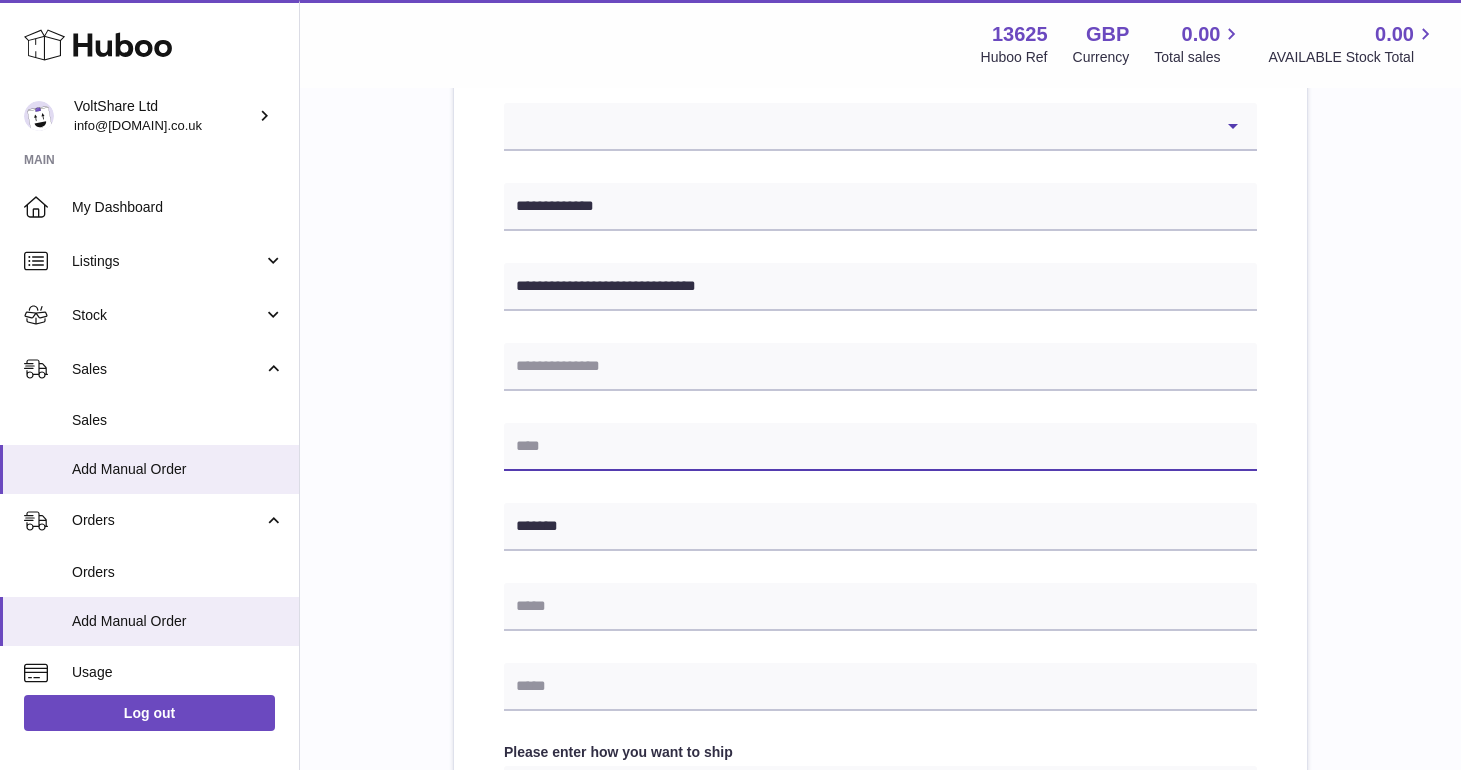 click at bounding box center [880, 447] 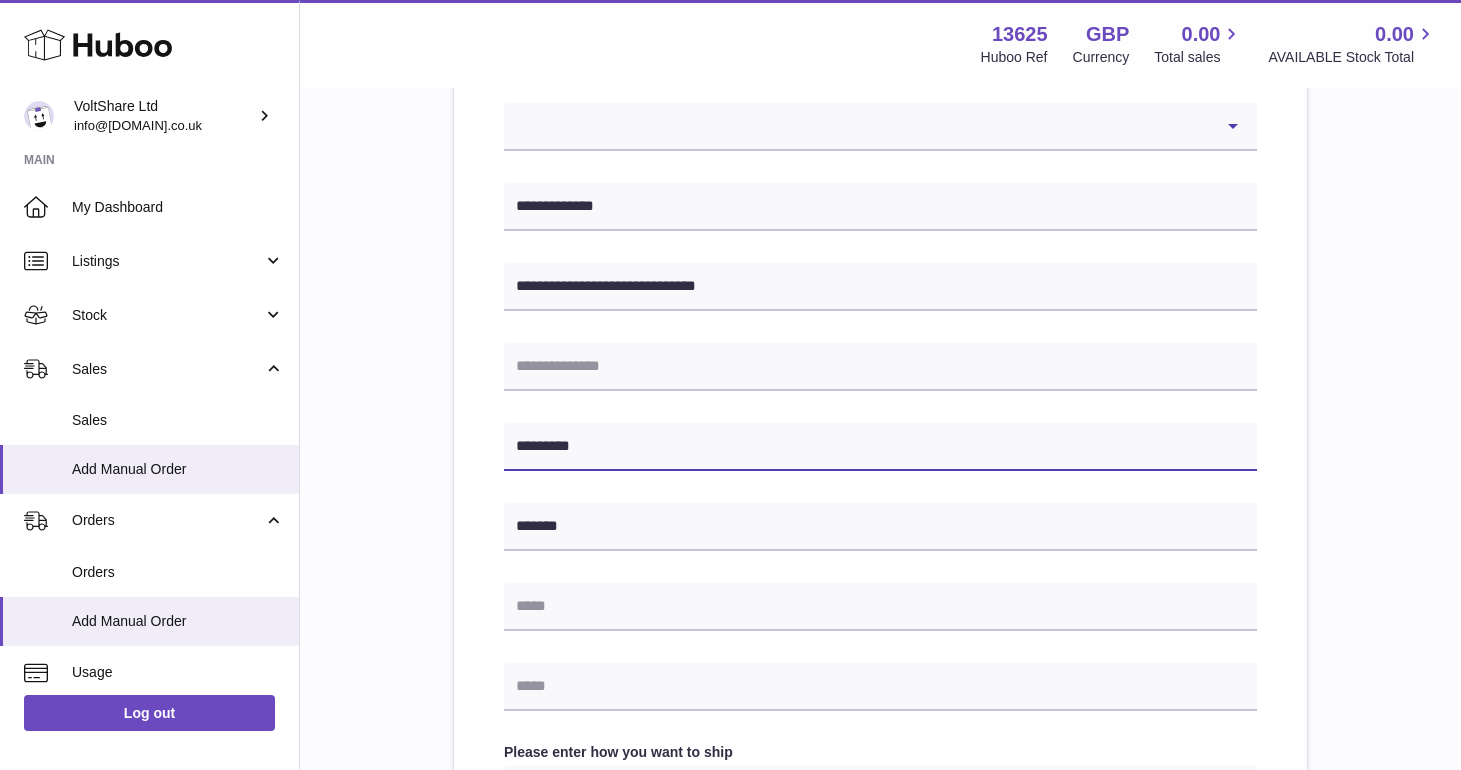 type on "*********" 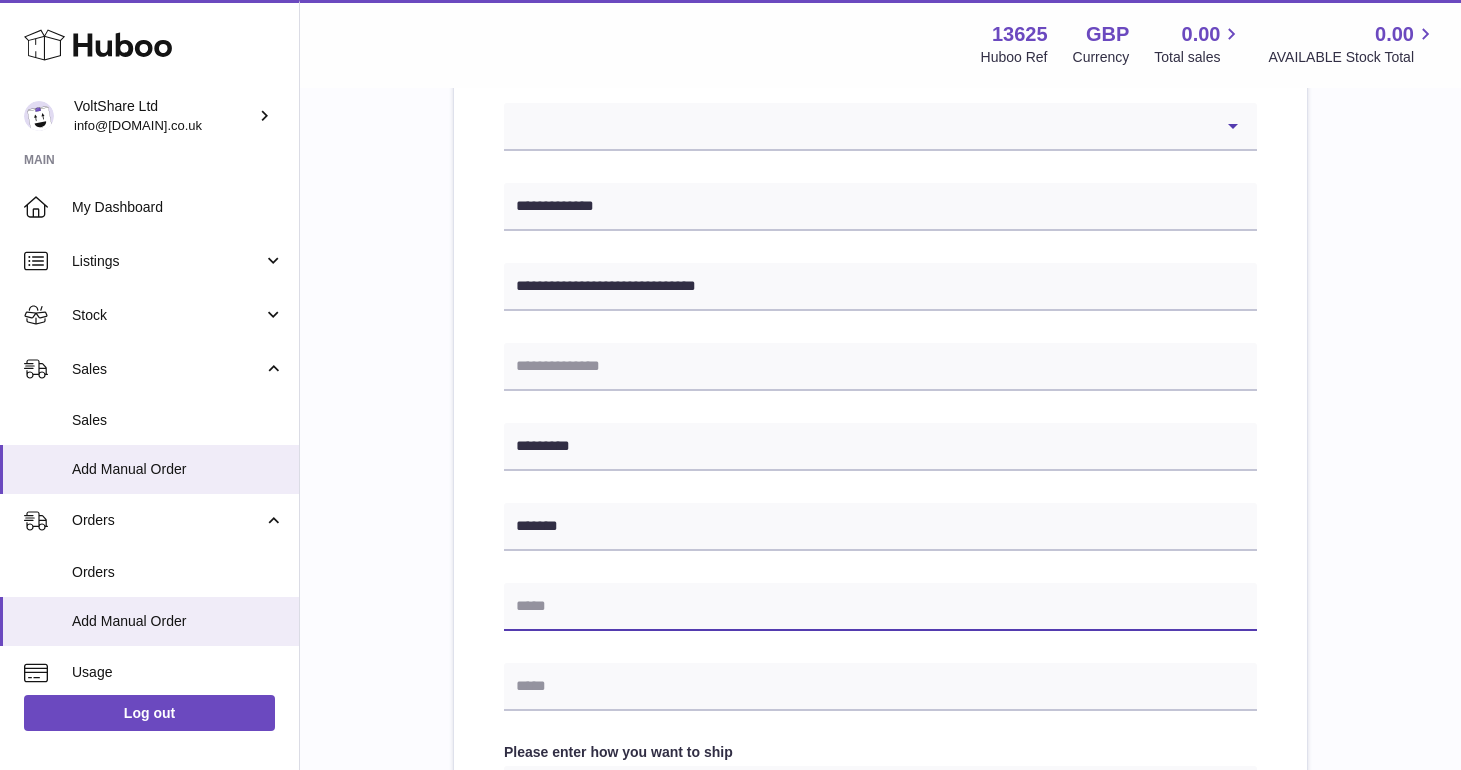 paste on "**********" 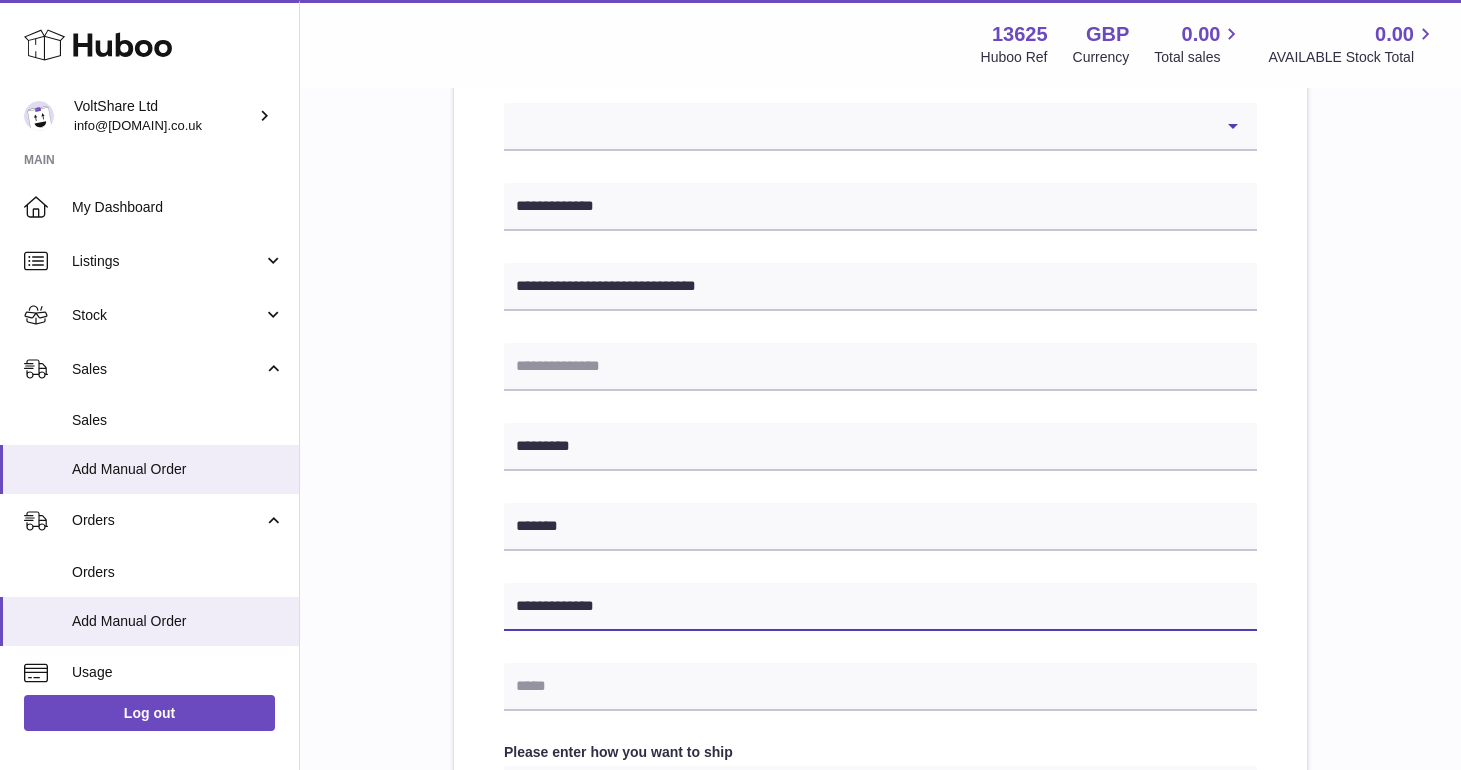 click on "**********" at bounding box center (880, 607) 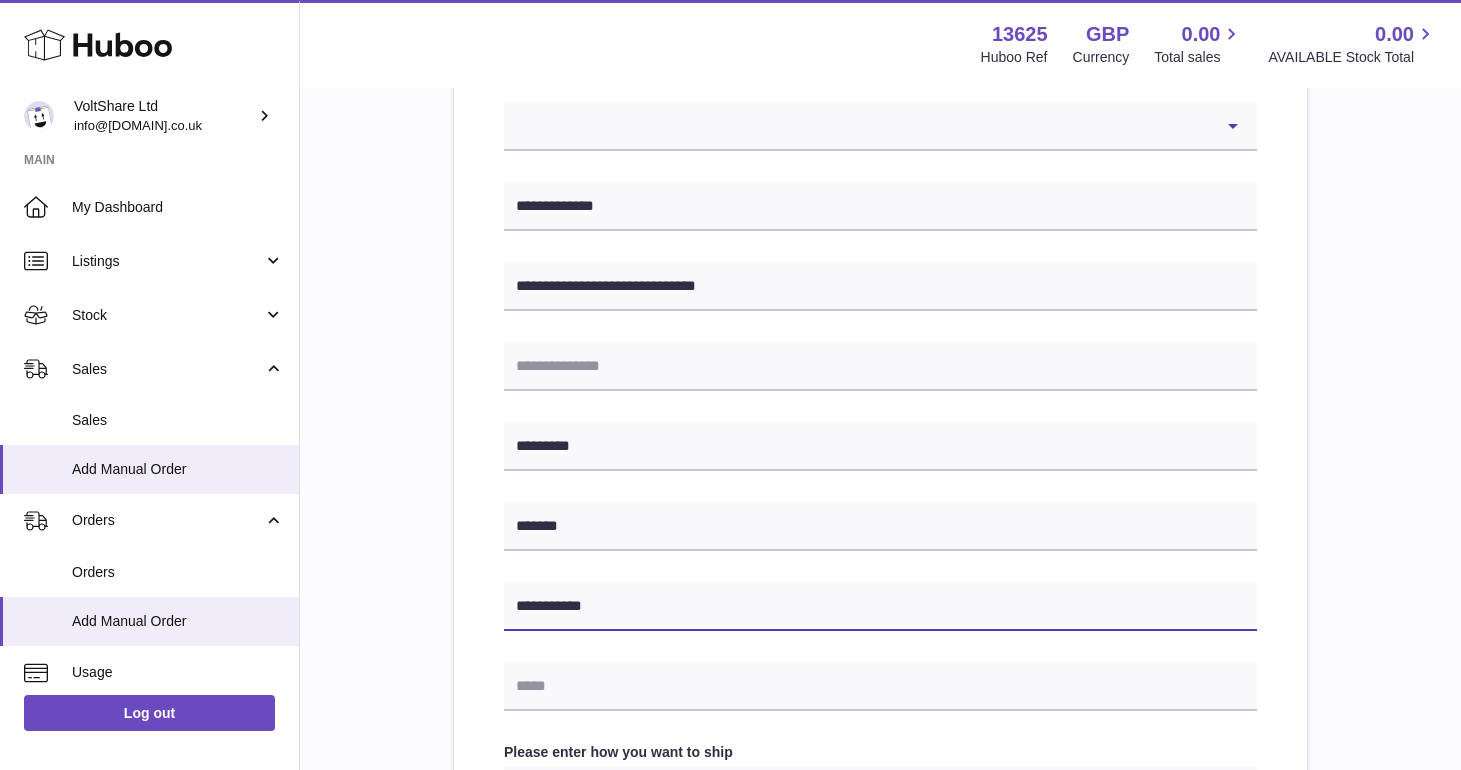 type on "**********" 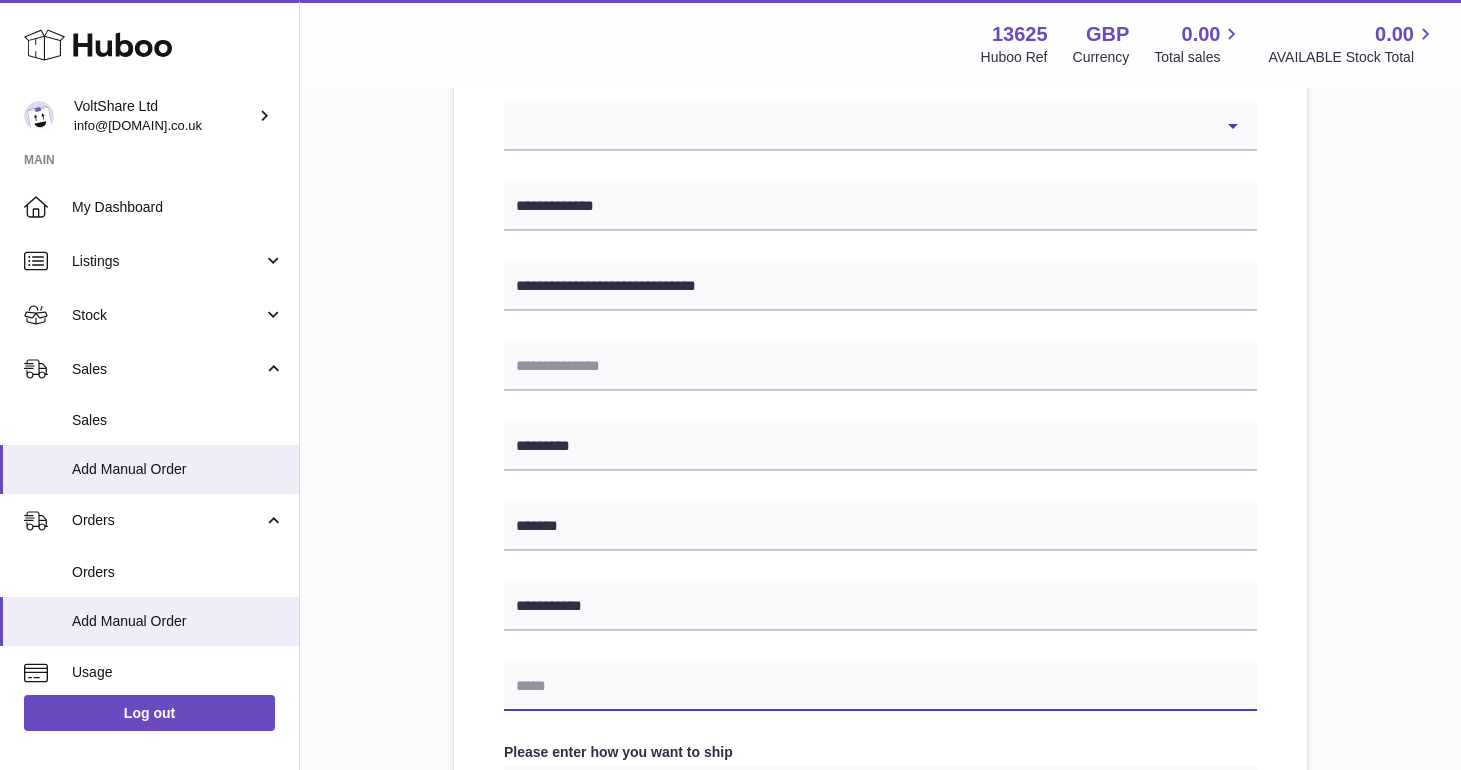 paste on "**********" 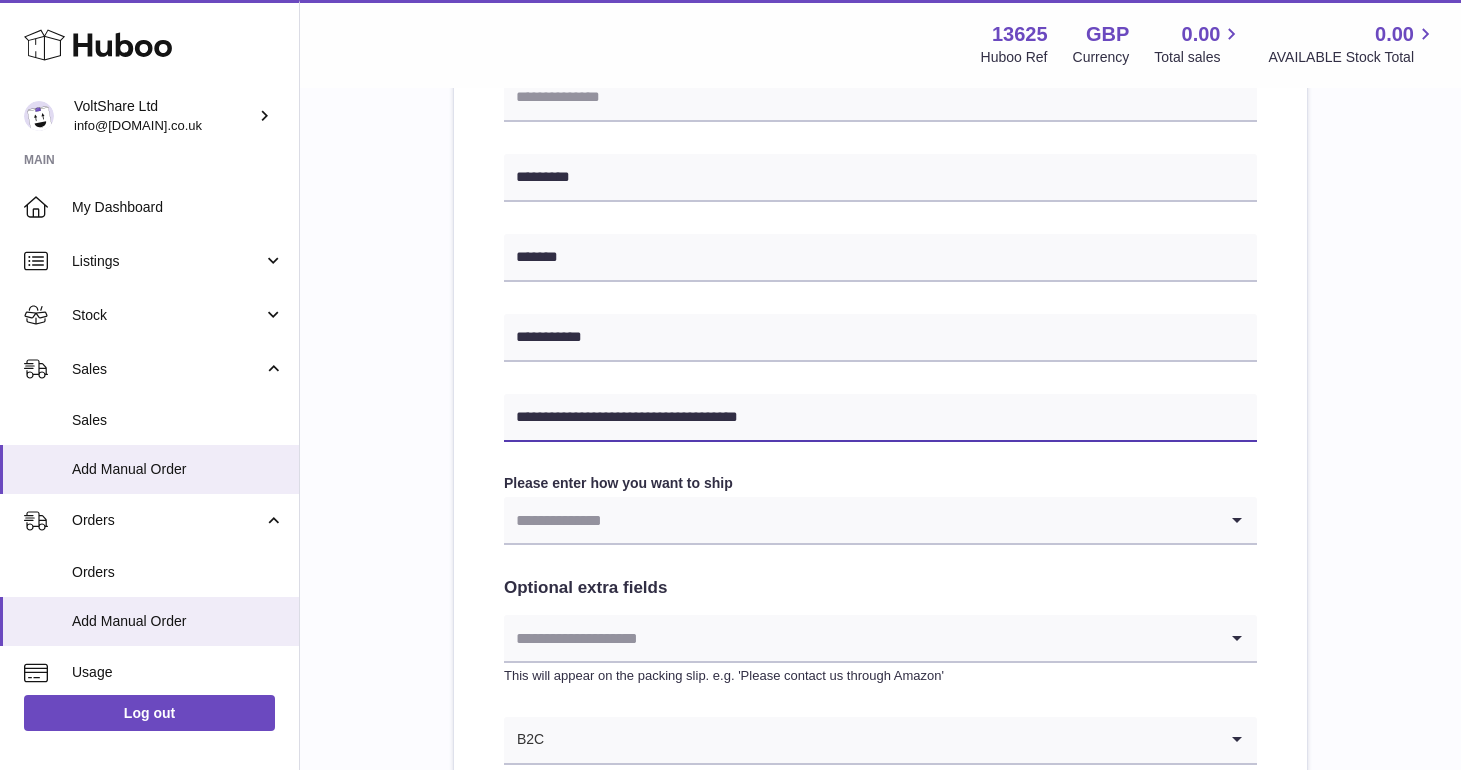 scroll, scrollTop: 777, scrollLeft: 0, axis: vertical 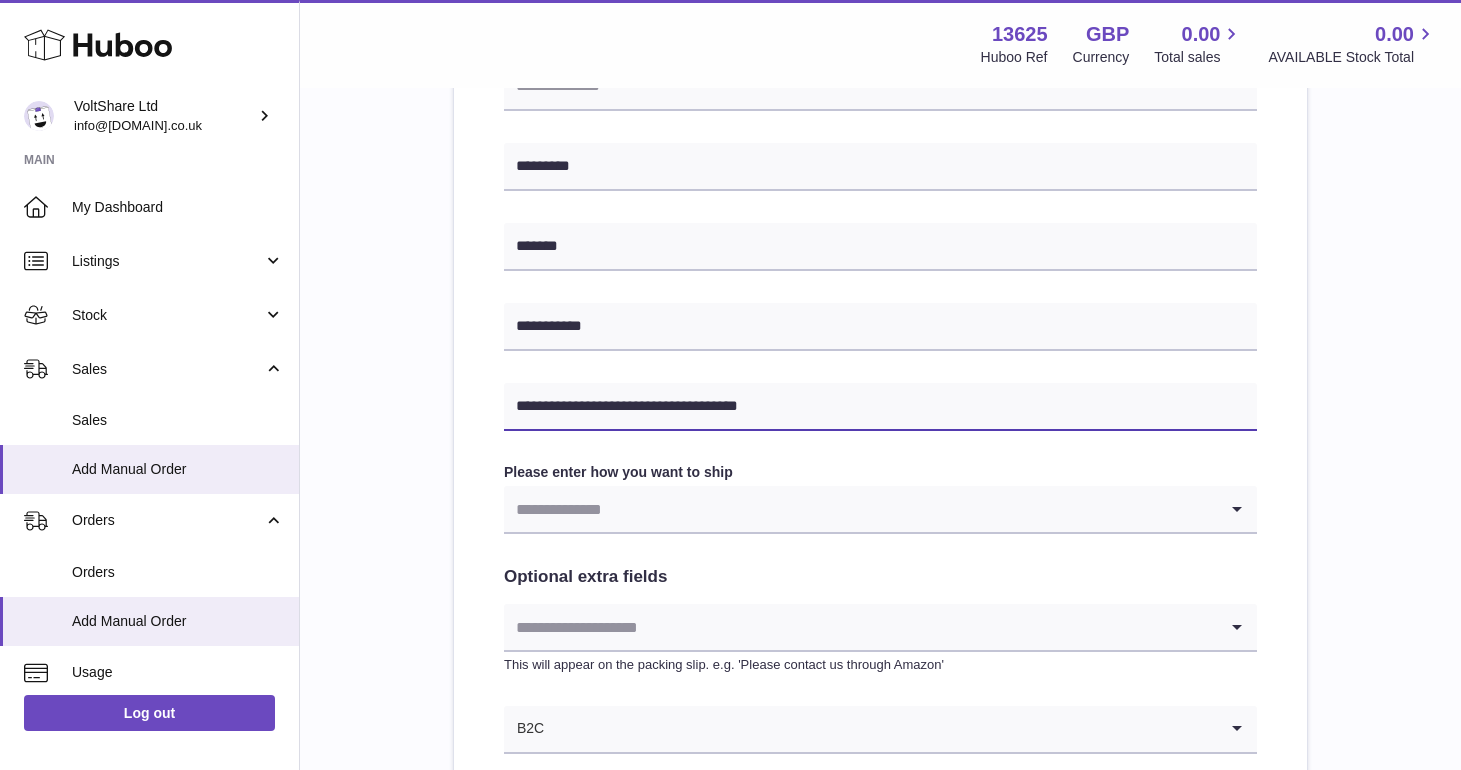 type on "**********" 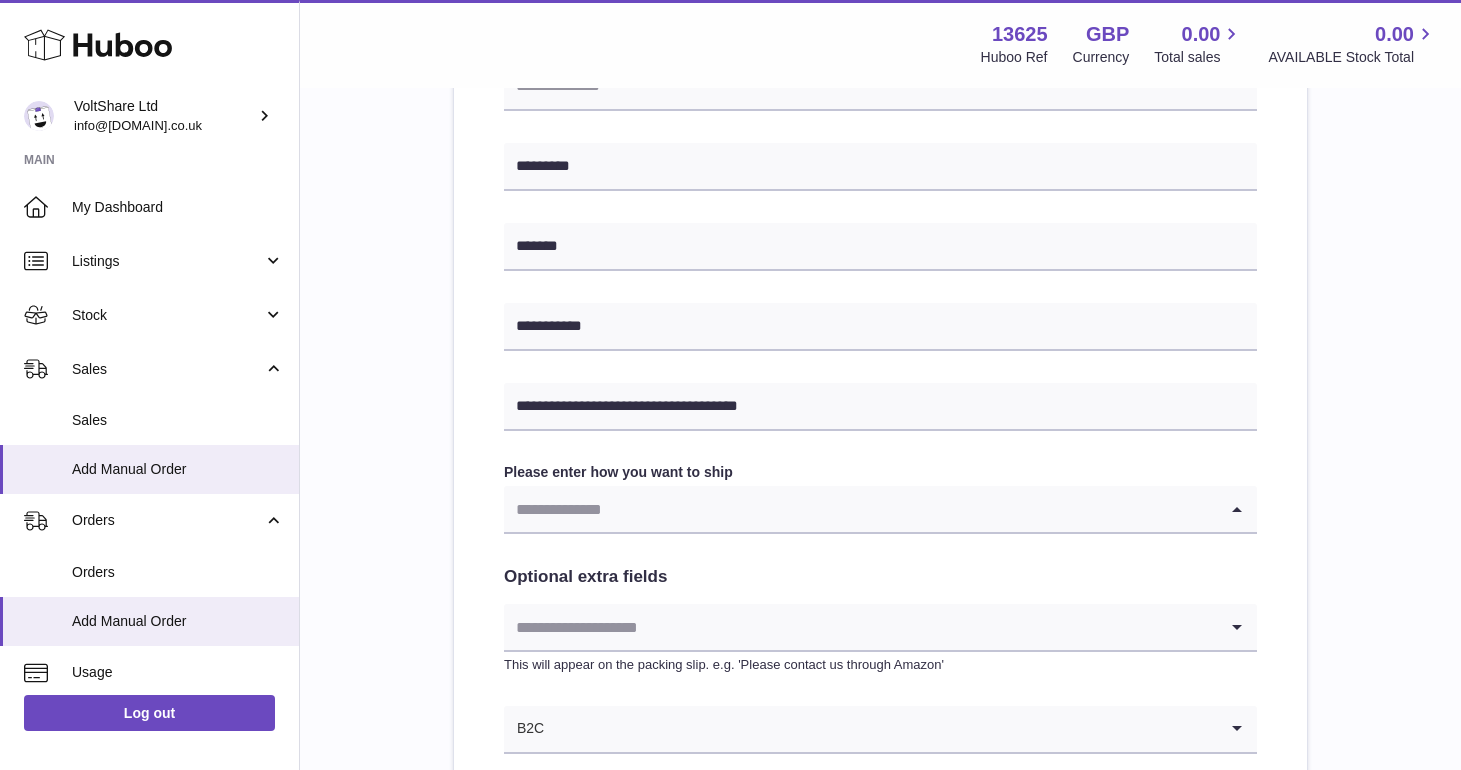click at bounding box center (860, 509) 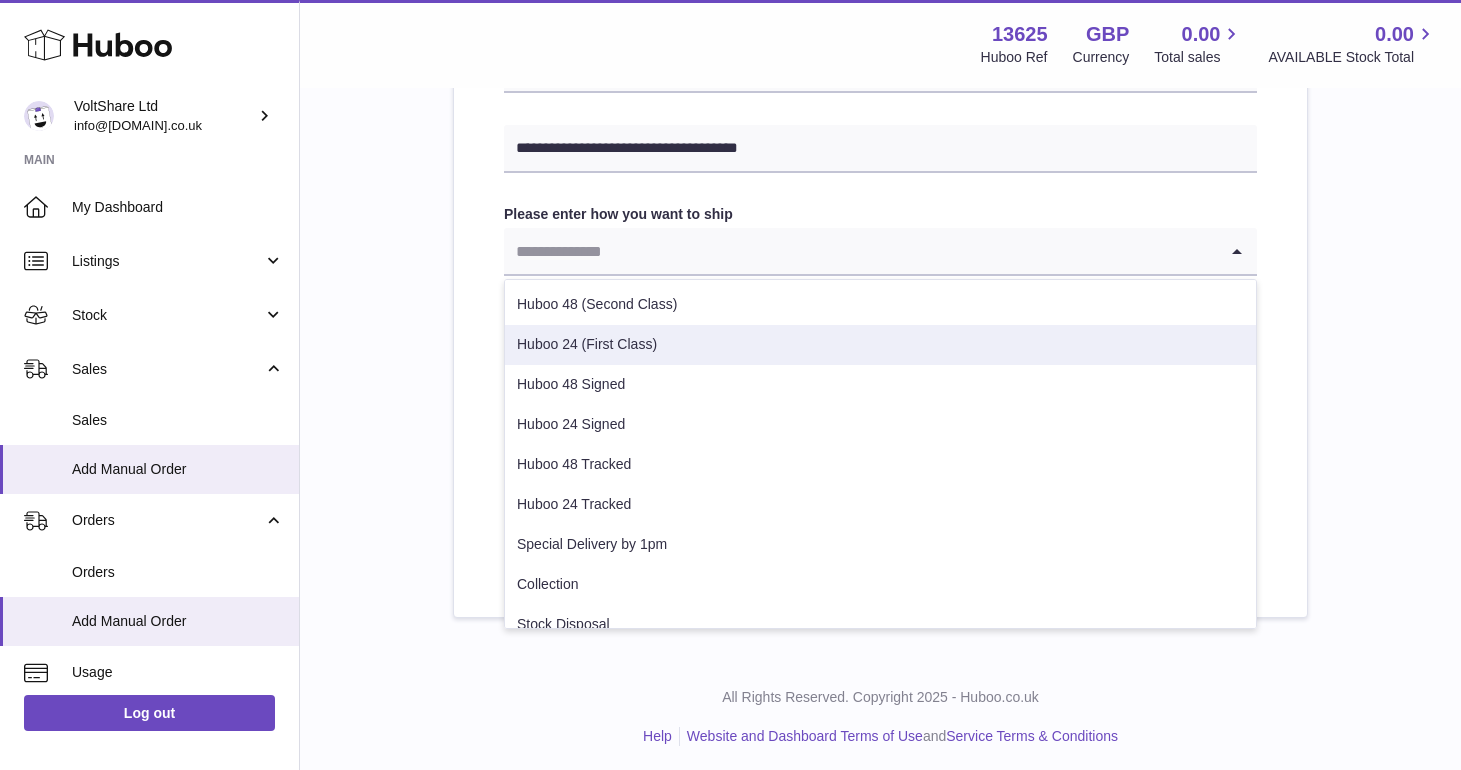 scroll, scrollTop: 1034, scrollLeft: 0, axis: vertical 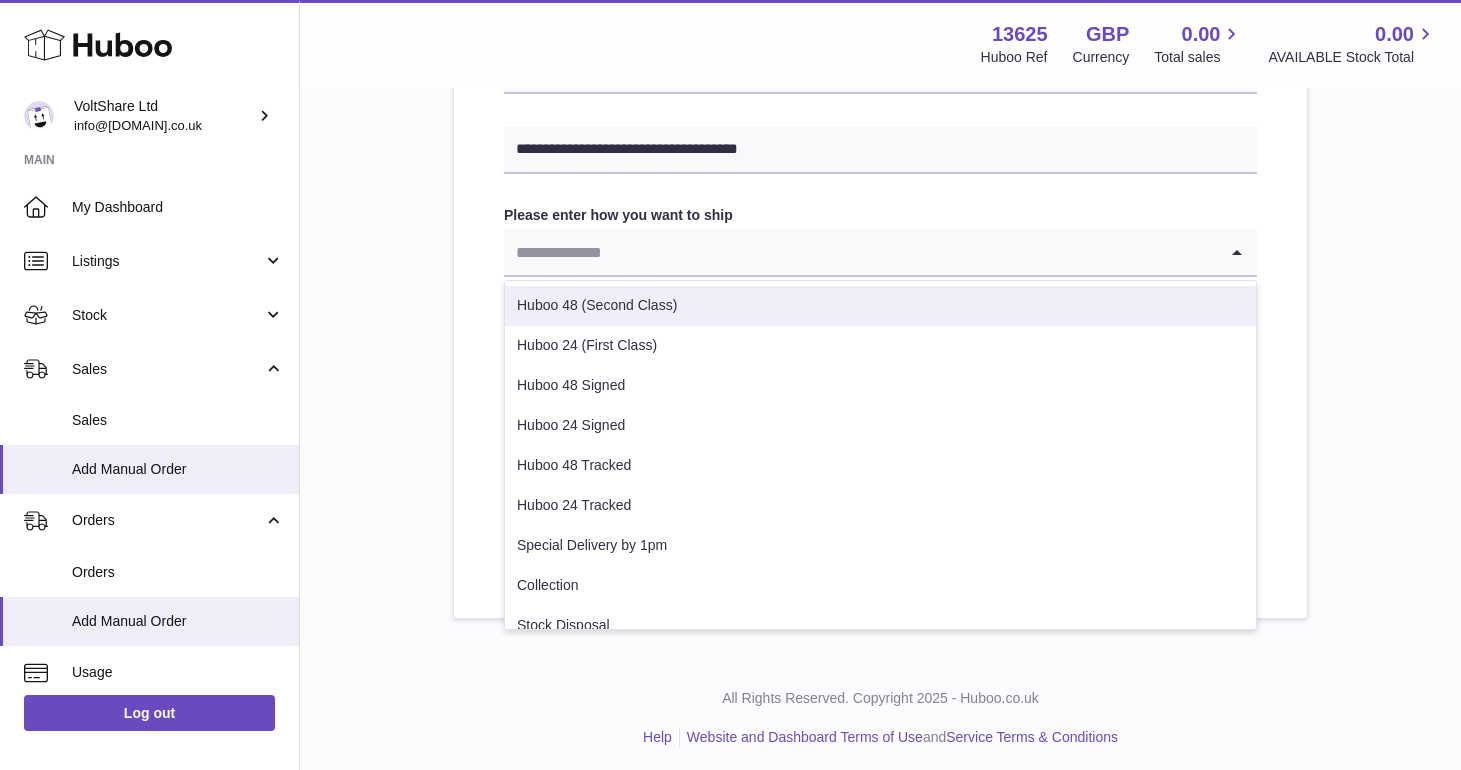 click on "Huboo 48 (Second Class)" at bounding box center [880, 306] 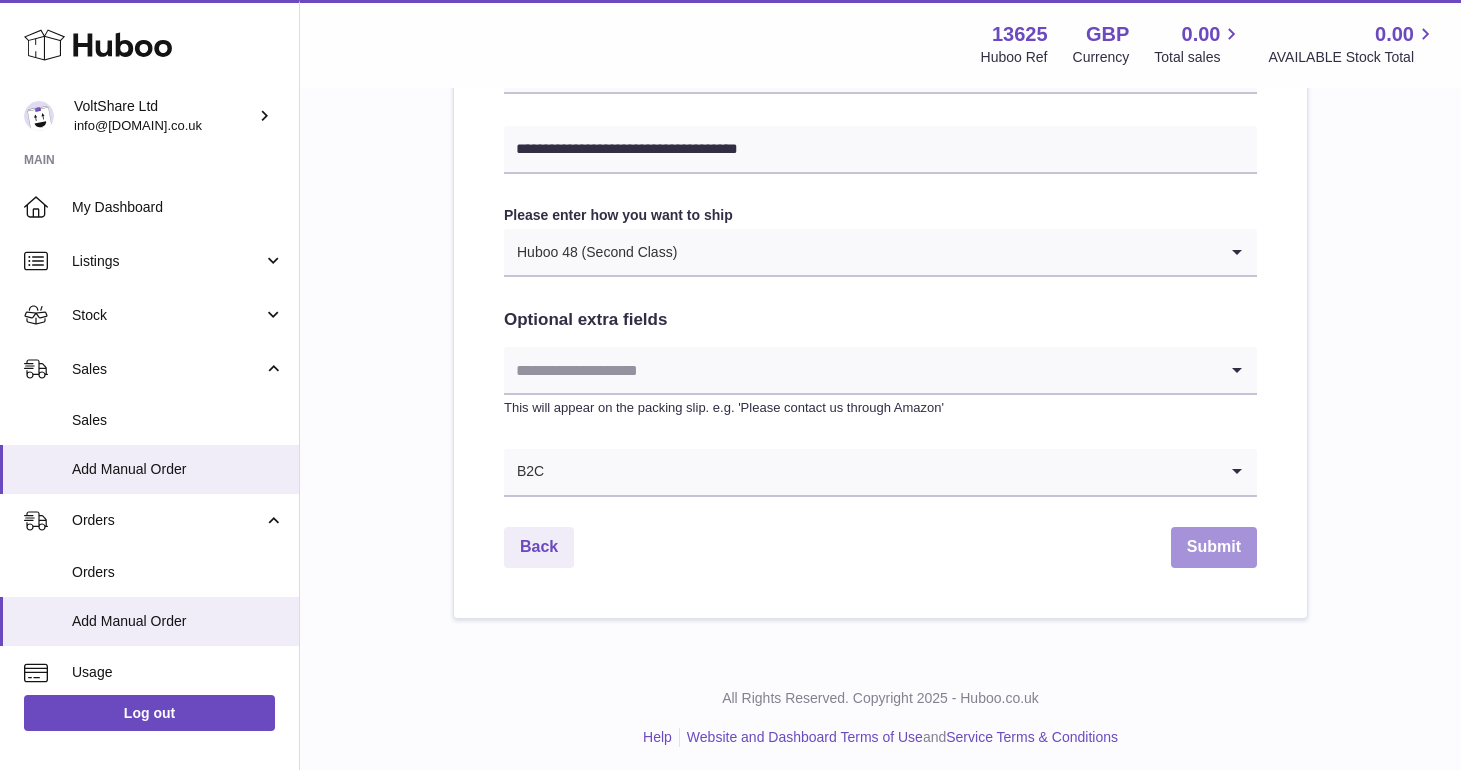 click on "Submit" at bounding box center [1214, 547] 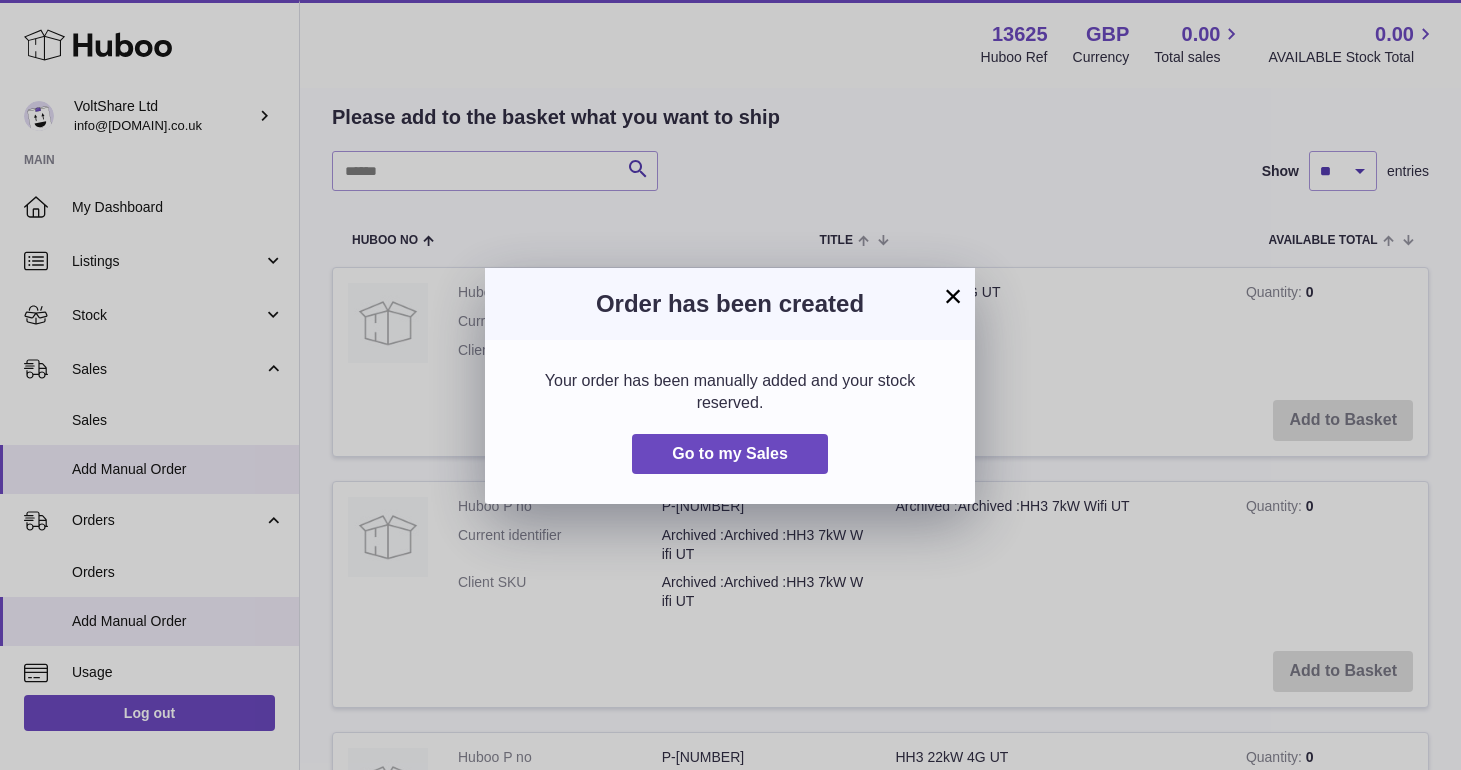 scroll, scrollTop: 434, scrollLeft: 0, axis: vertical 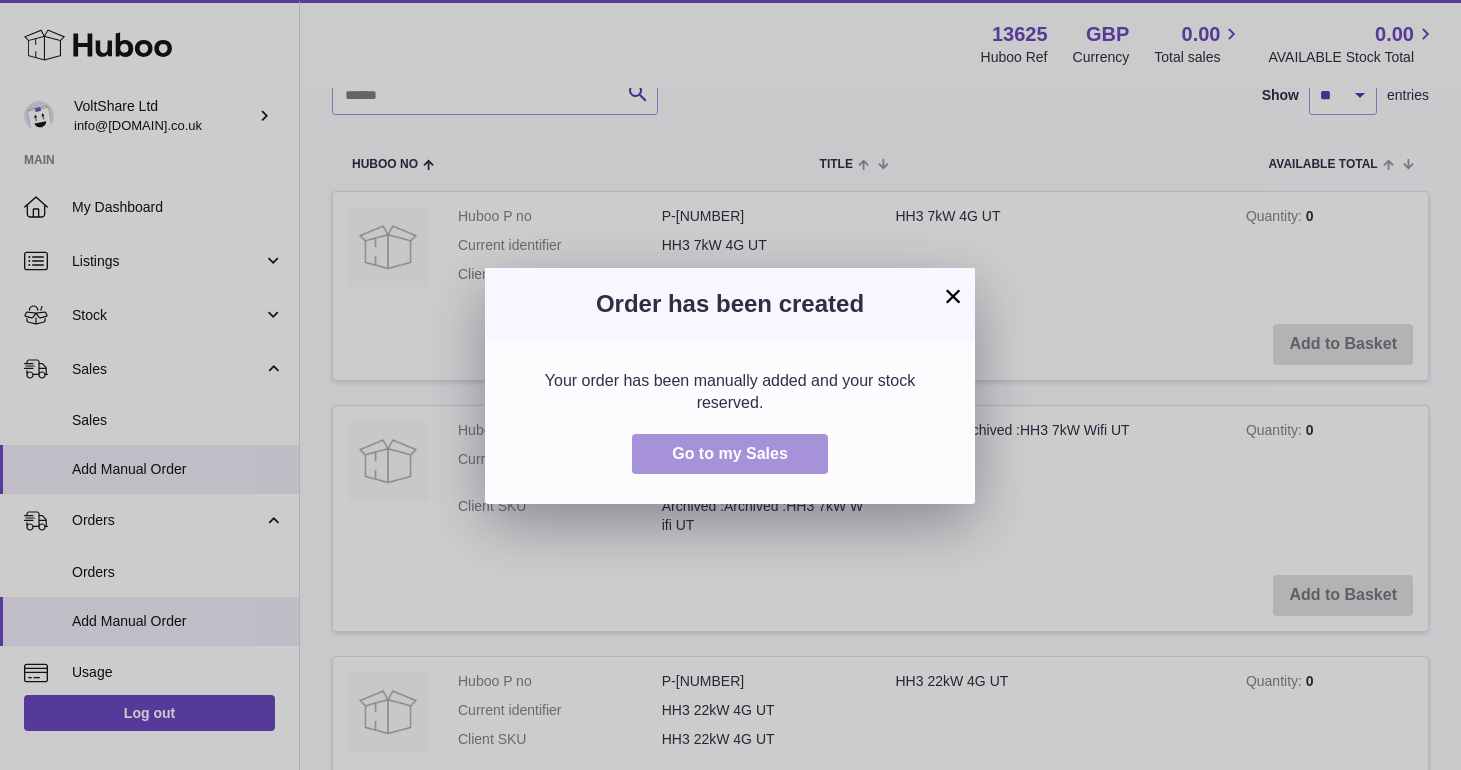 click on "Go to my Sales" at bounding box center [730, 453] 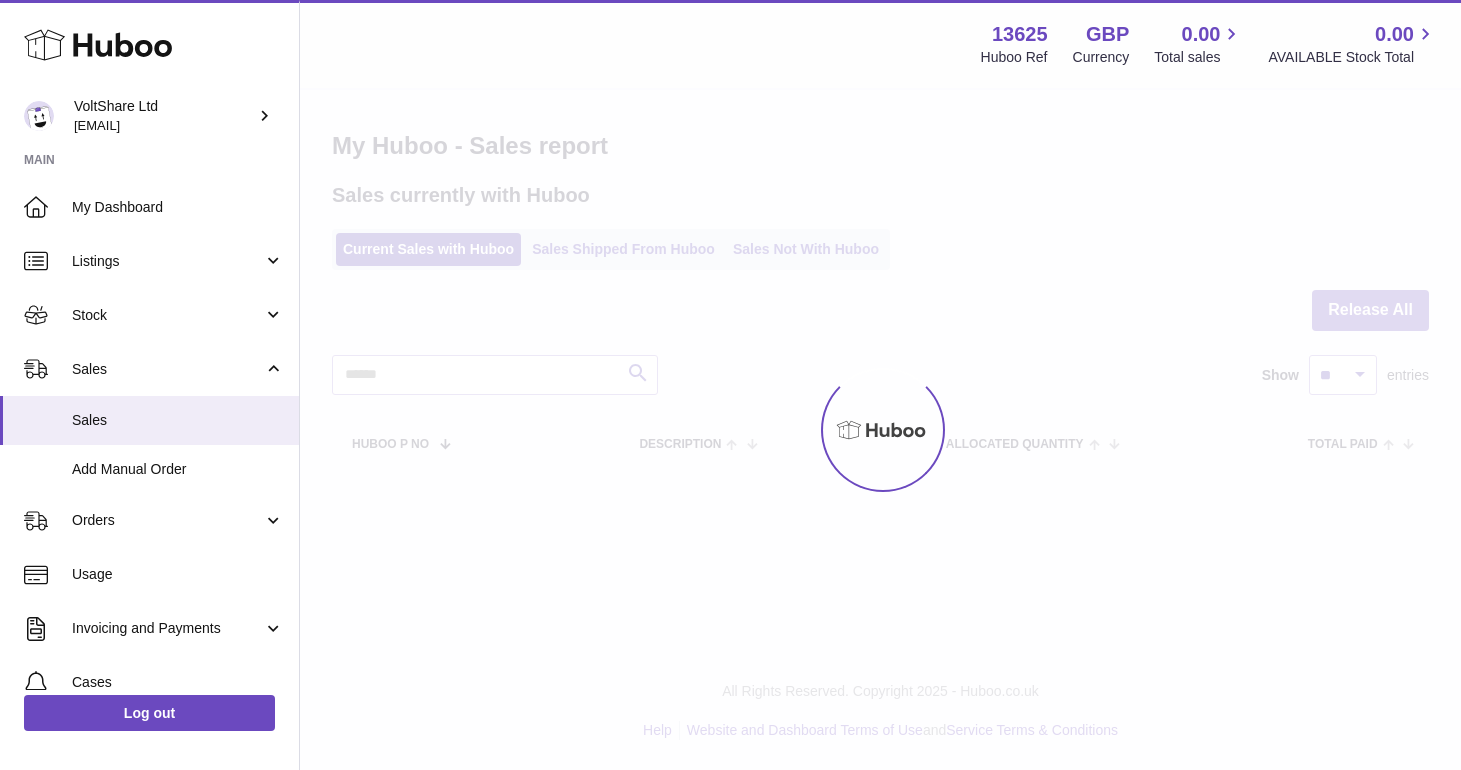 scroll, scrollTop: 0, scrollLeft: 0, axis: both 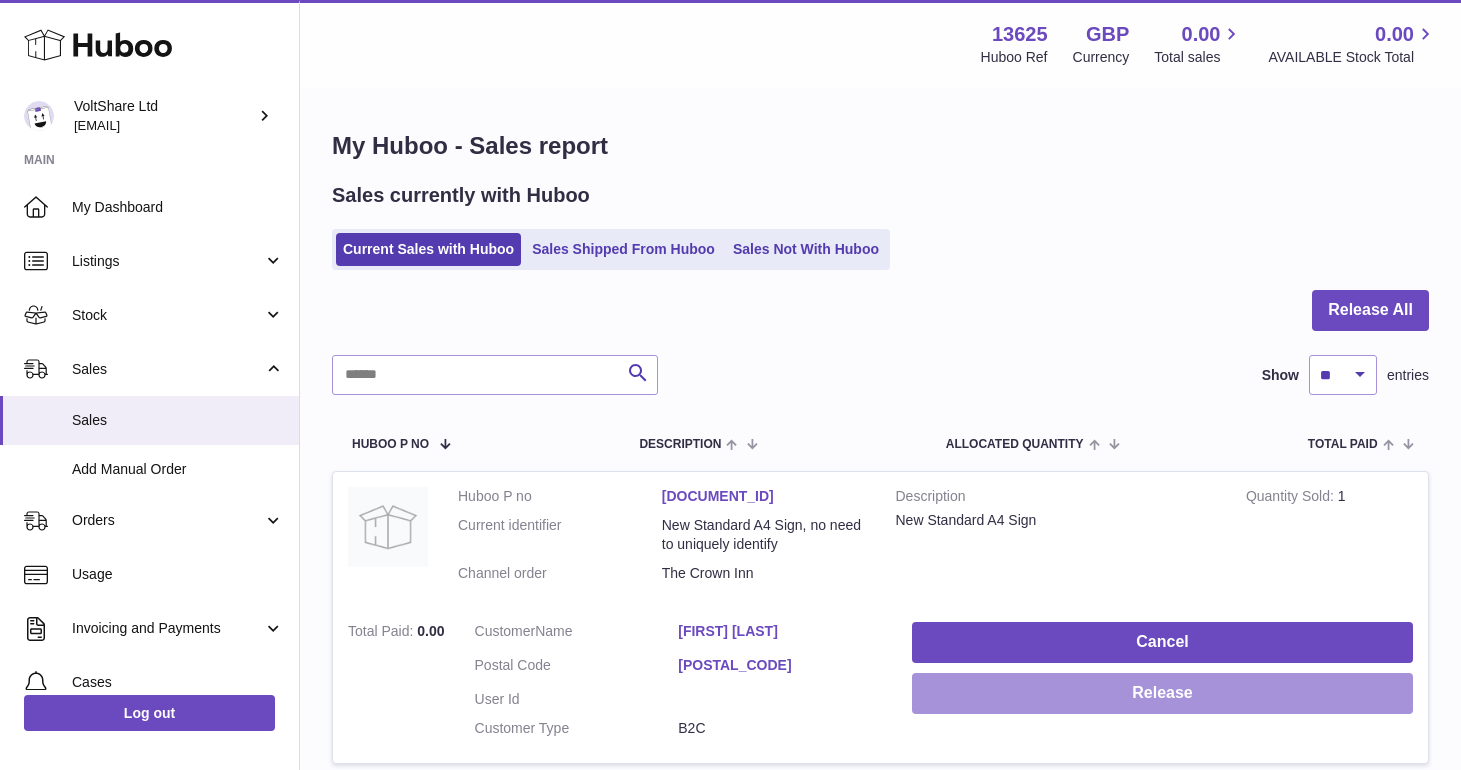 click on "Release" at bounding box center [1162, 693] 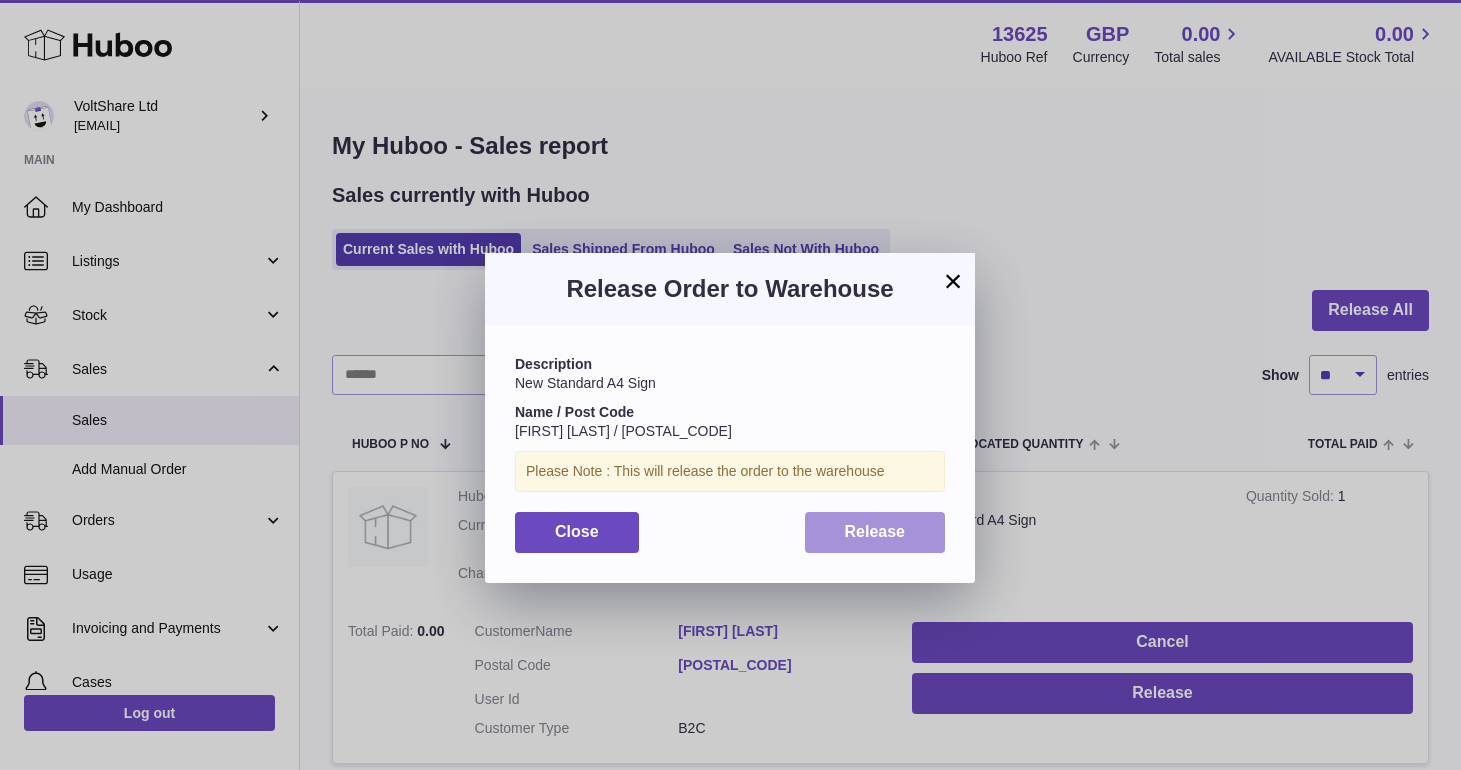click on "Release" at bounding box center [875, 531] 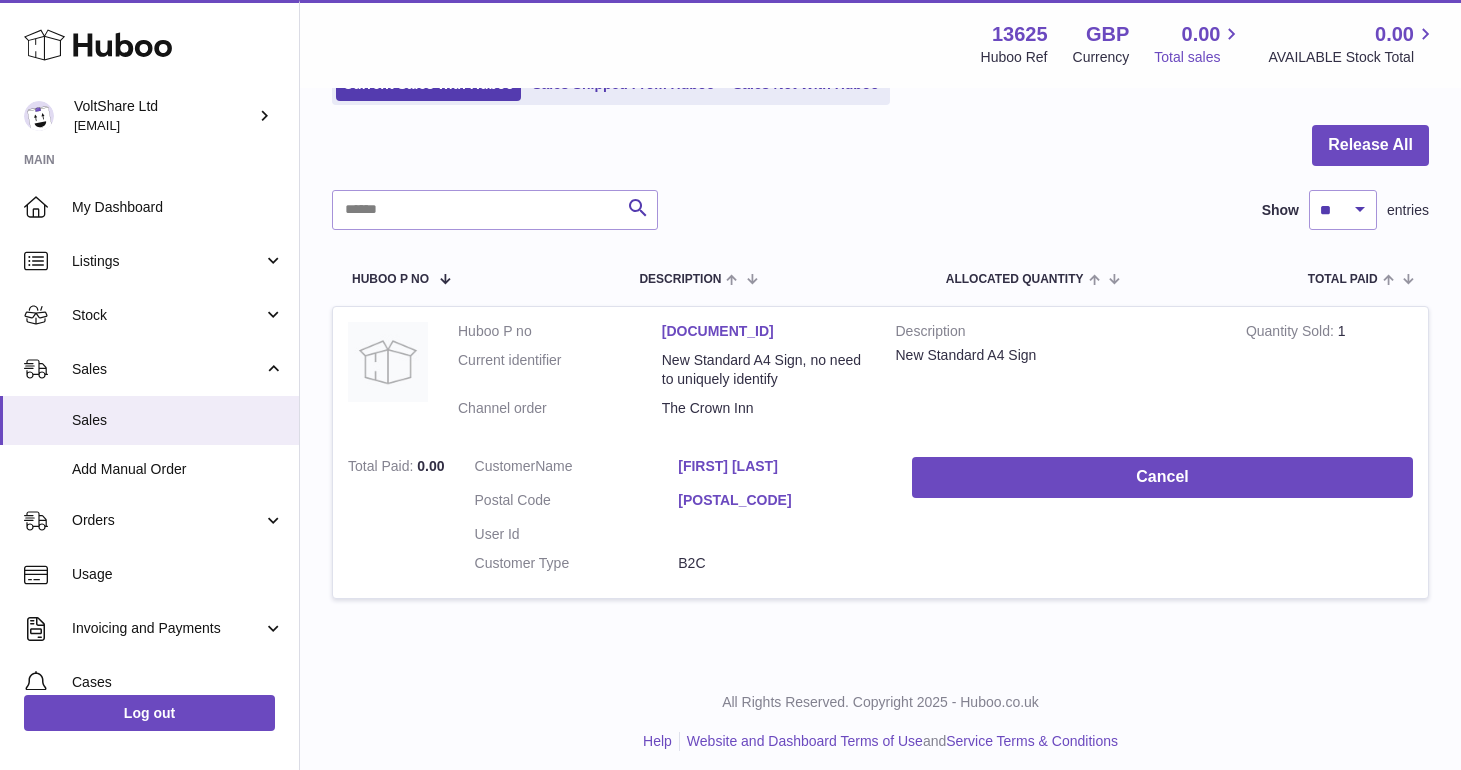 scroll, scrollTop: 164, scrollLeft: 0, axis: vertical 